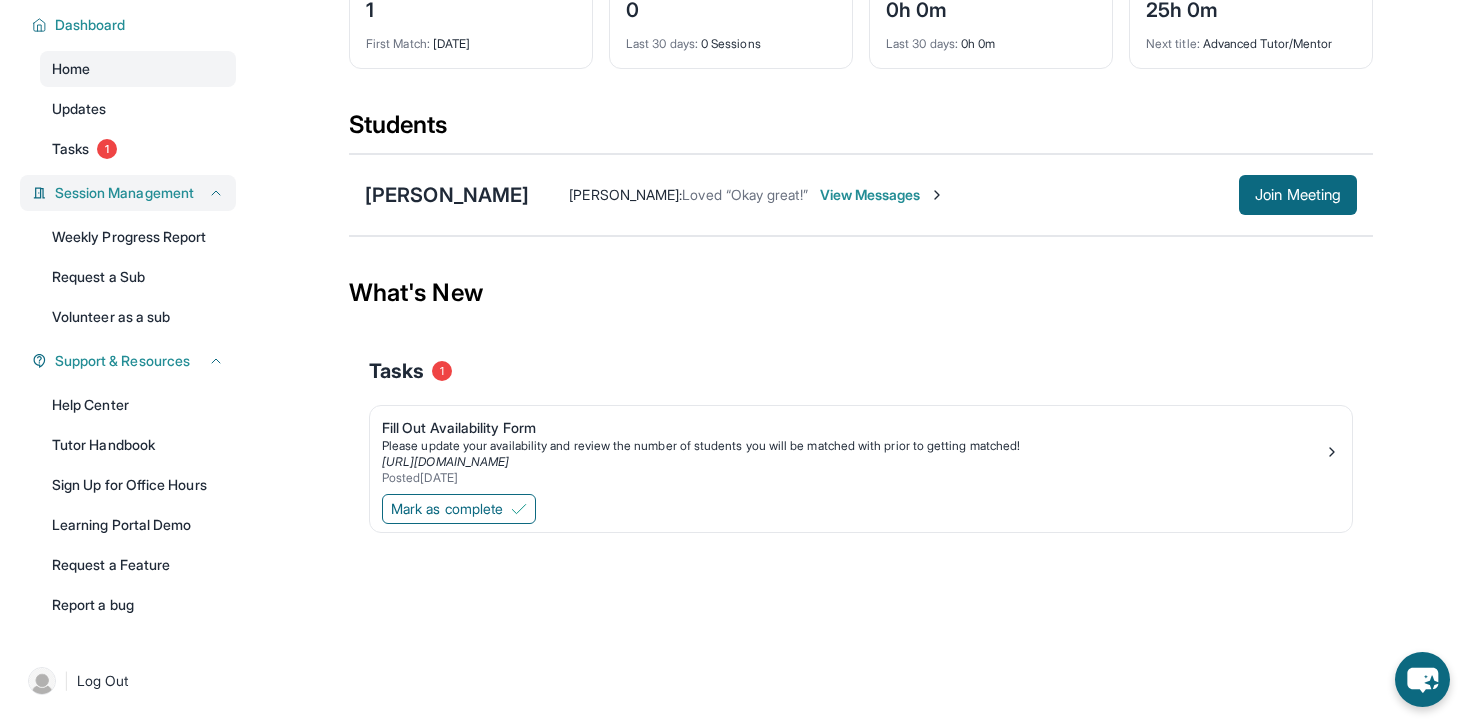 scroll, scrollTop: 0, scrollLeft: 0, axis: both 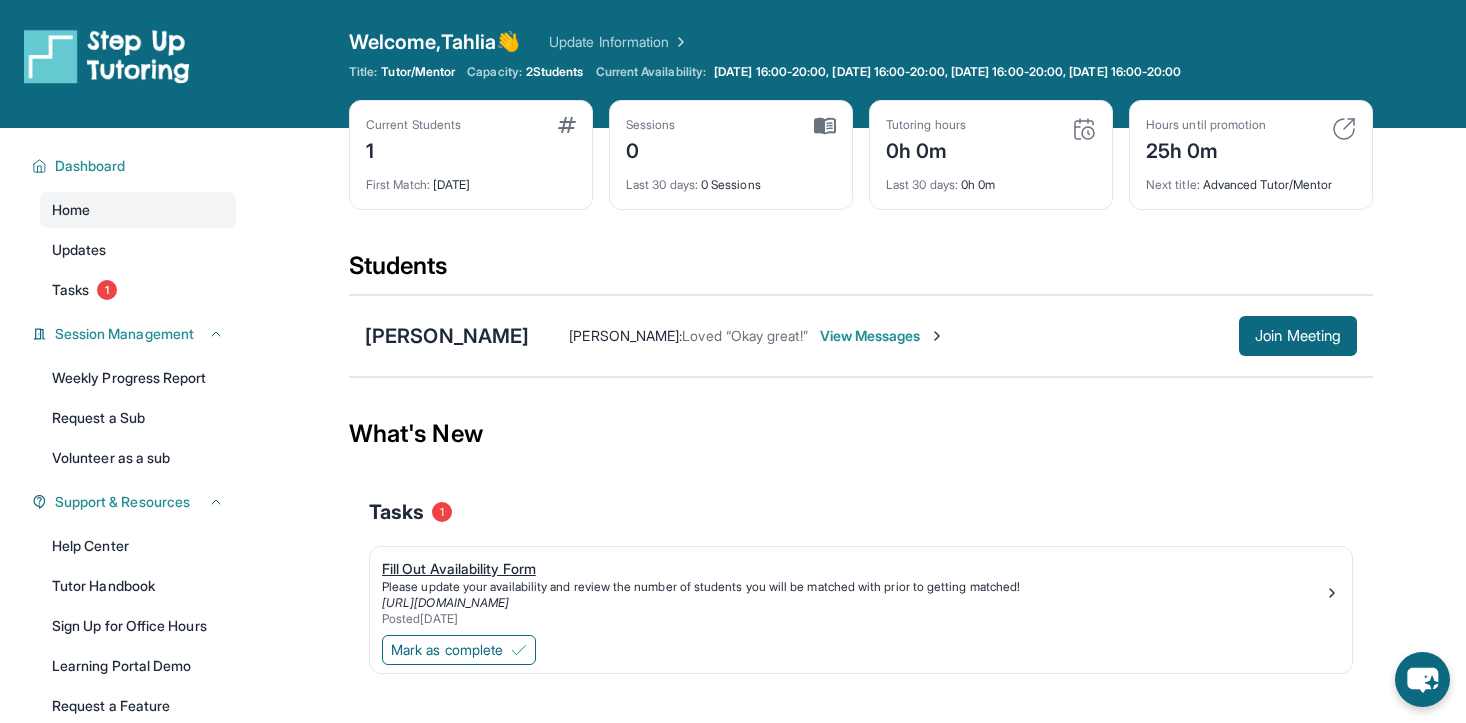 click on "Fill Out Availability Form" at bounding box center [853, 569] 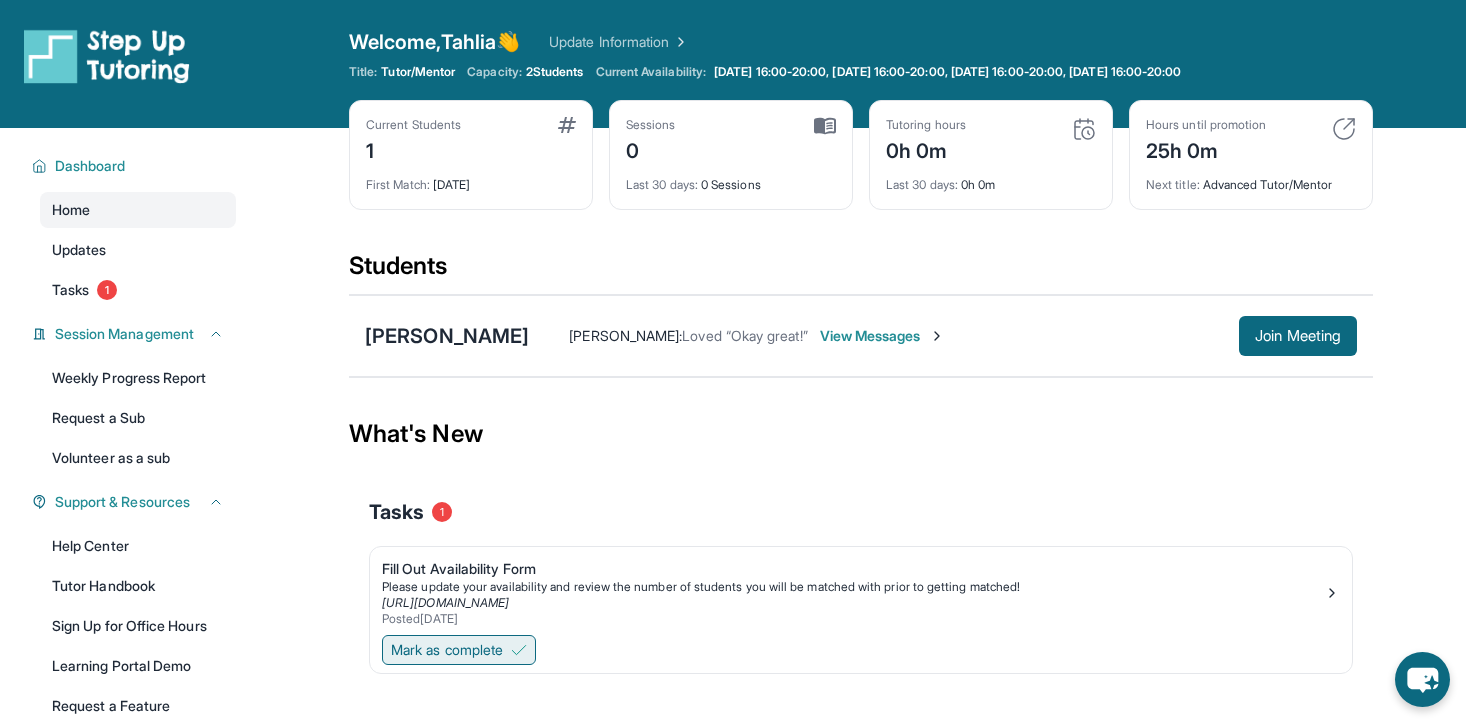 click on "Mark as complete" at bounding box center [447, 650] 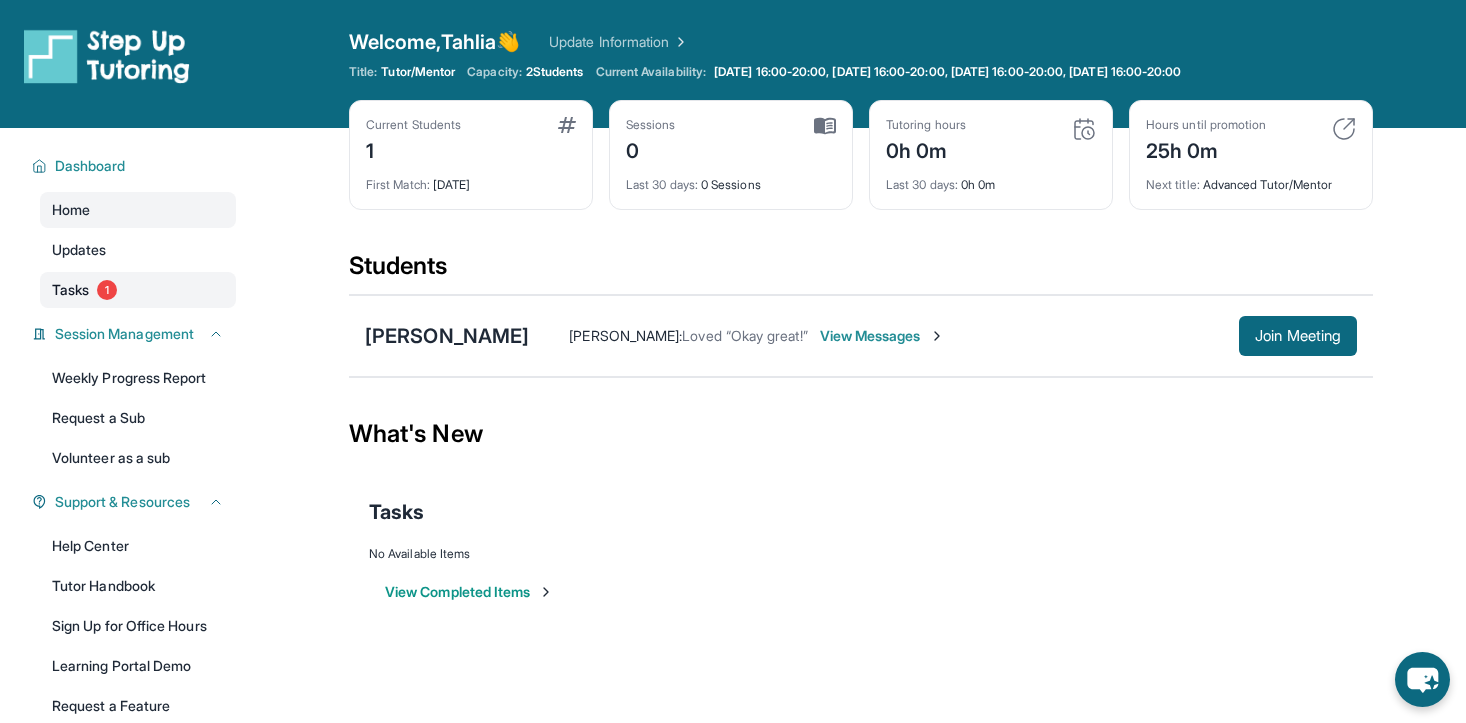click on "Tasks 1" at bounding box center [138, 290] 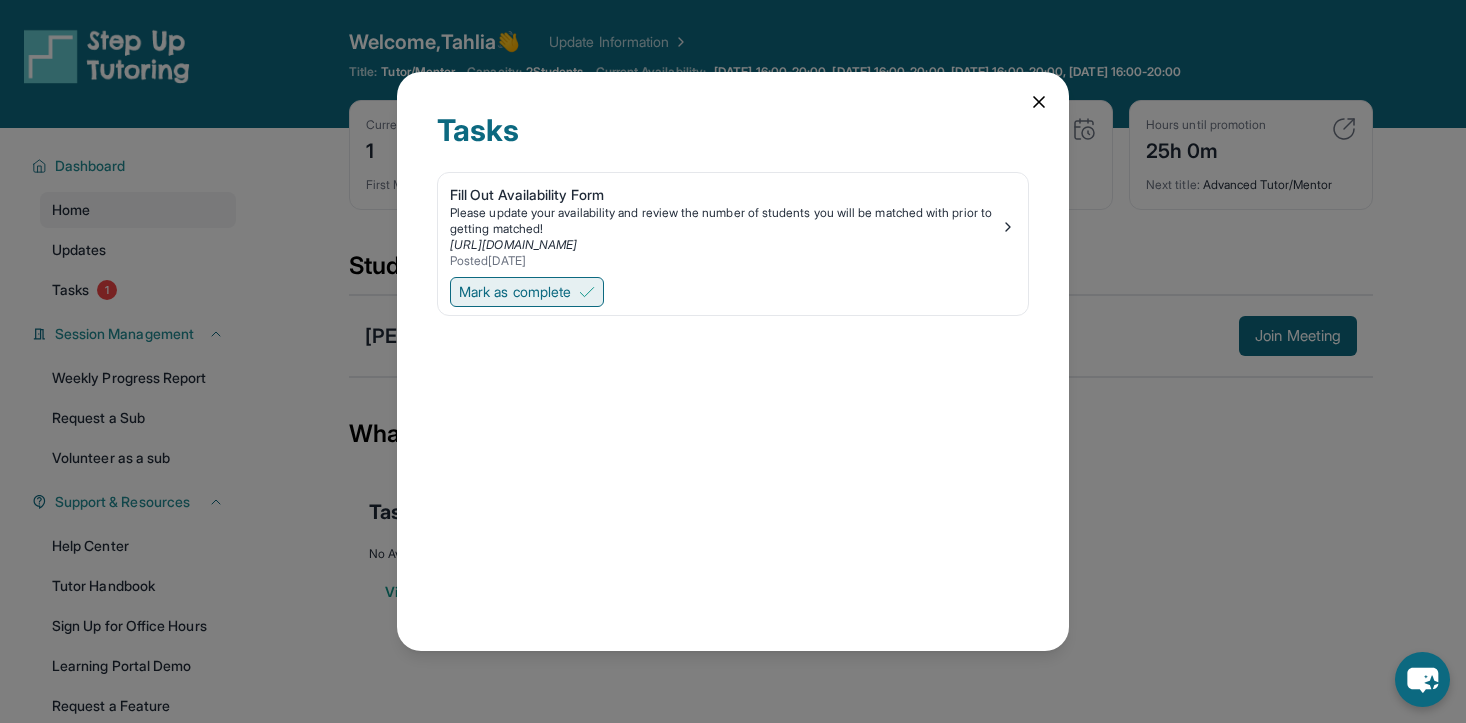 click on "Mark as complete" at bounding box center (515, 292) 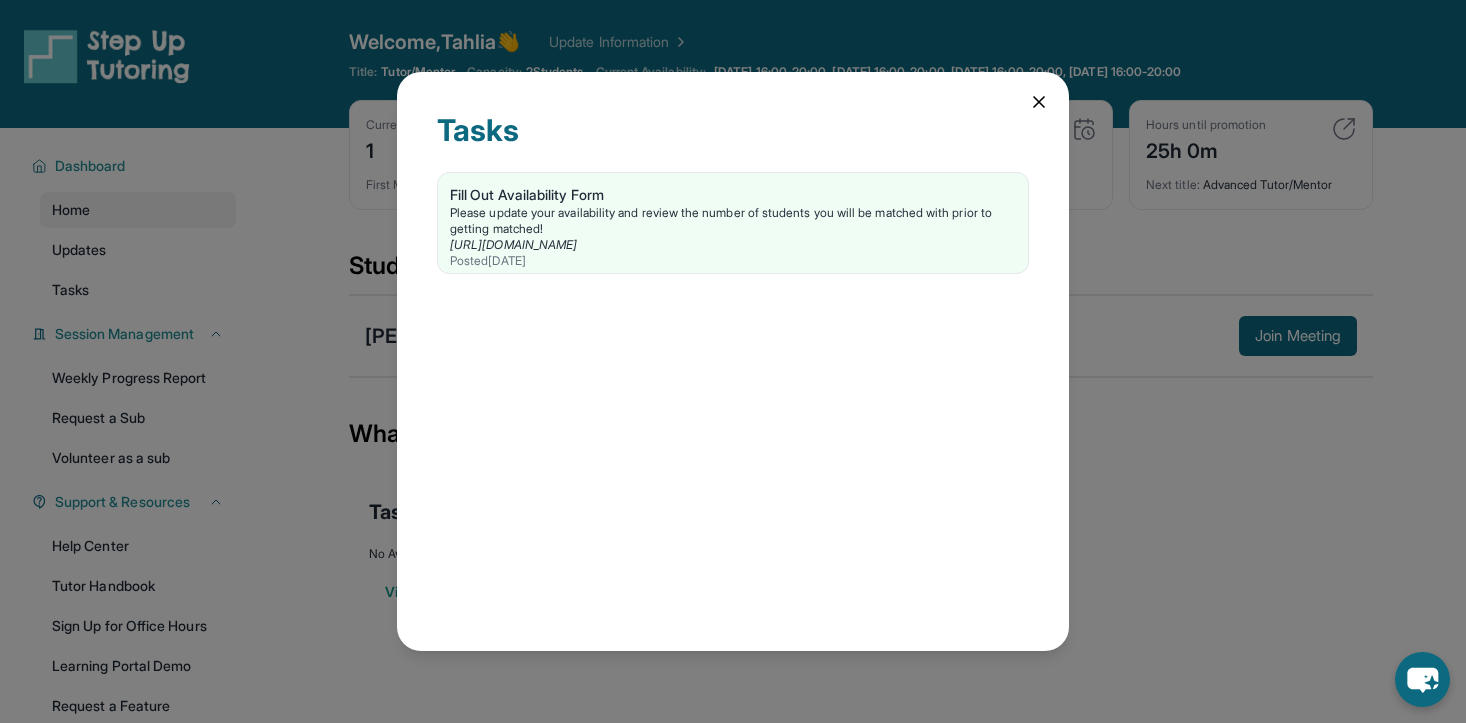 click 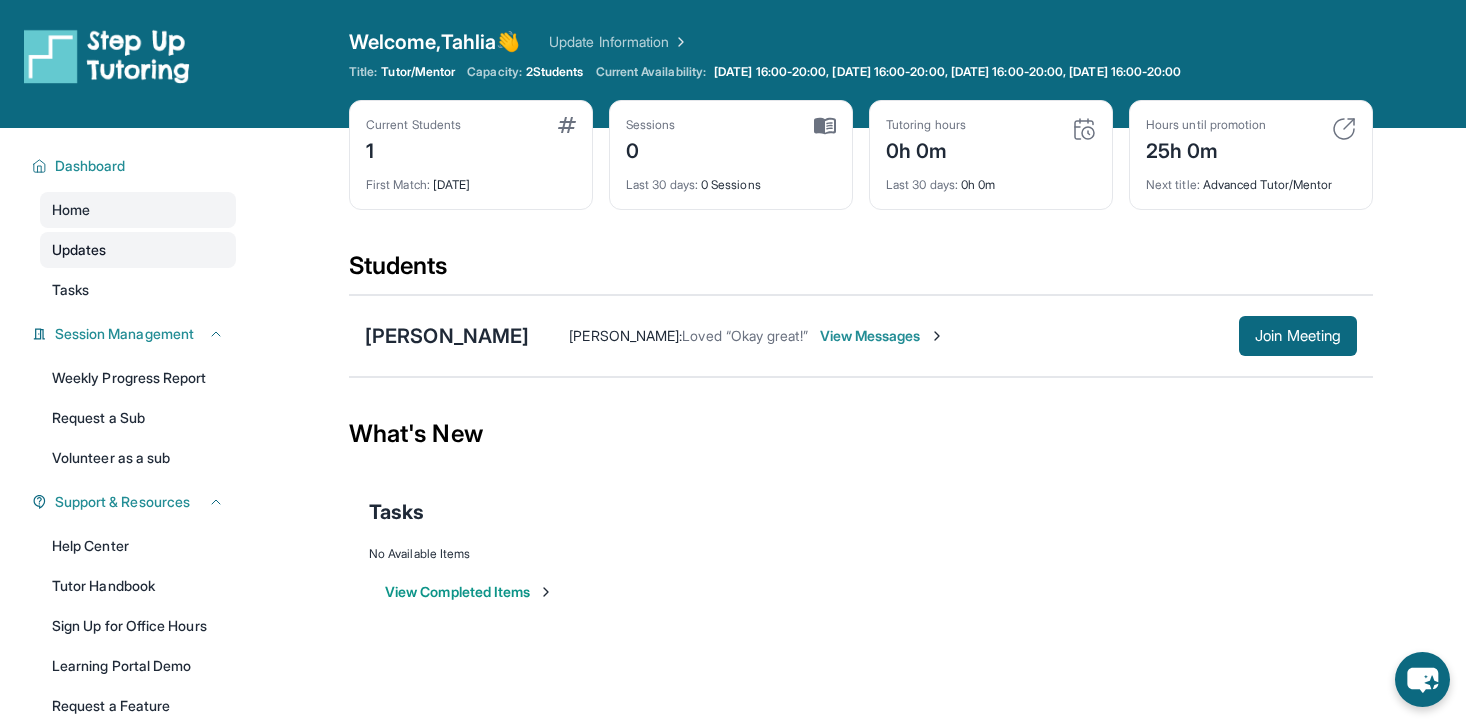 click on "Updates" at bounding box center [138, 250] 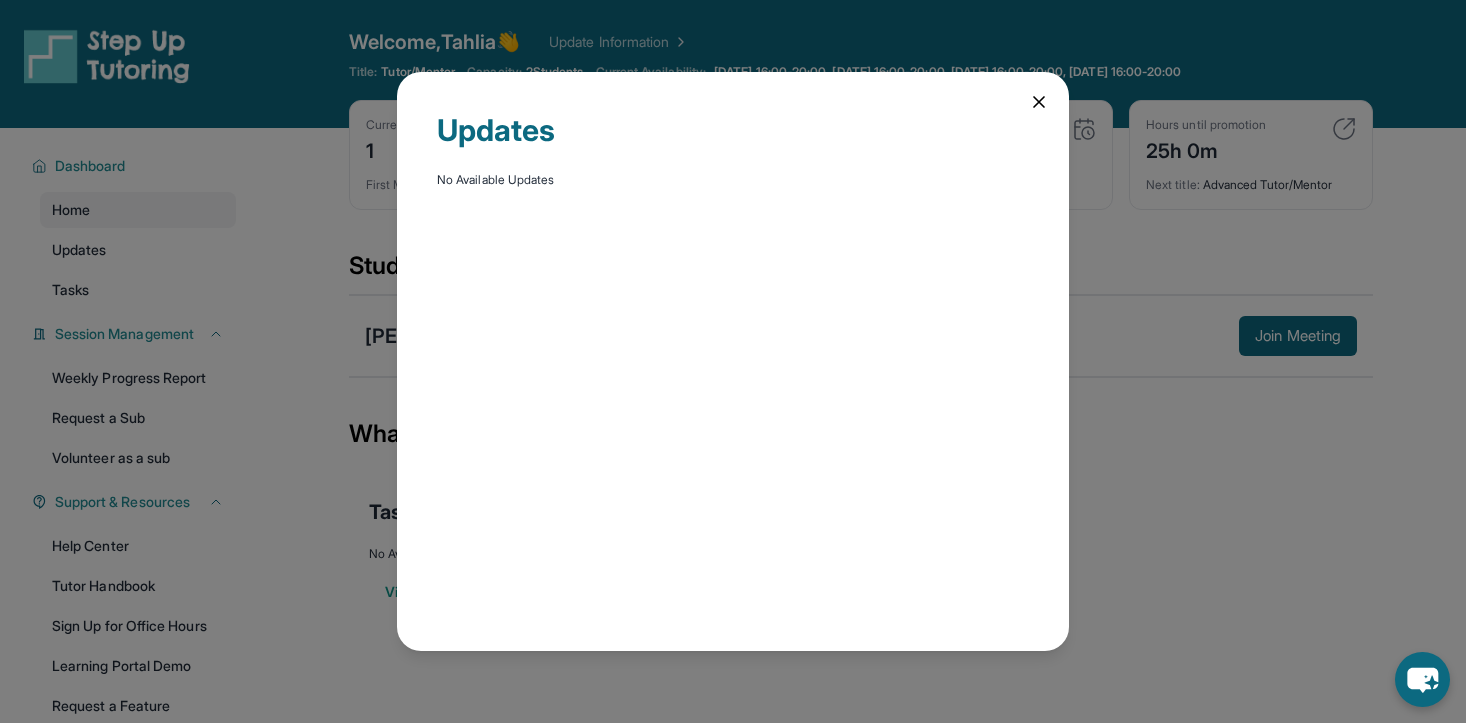 click on "Updates" at bounding box center [733, 142] 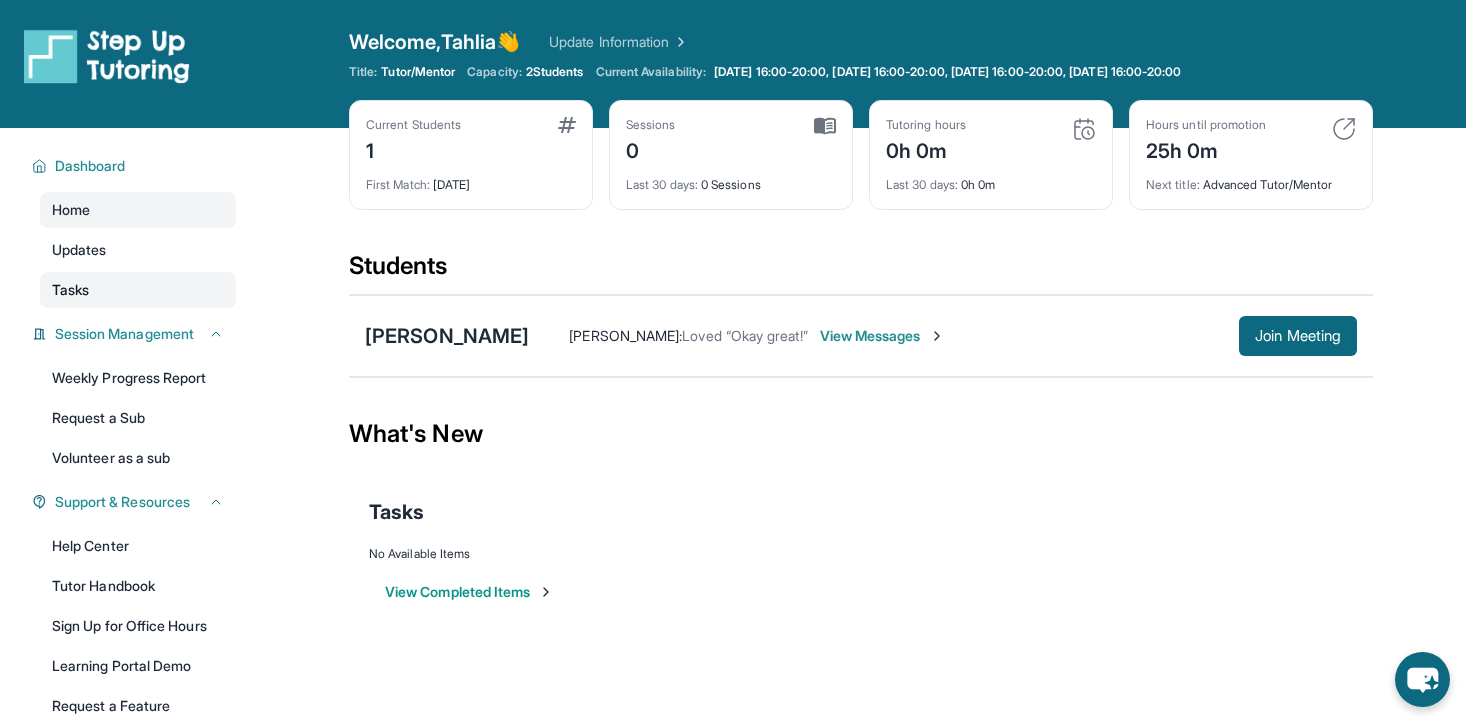 click on "Tasks" at bounding box center [138, 290] 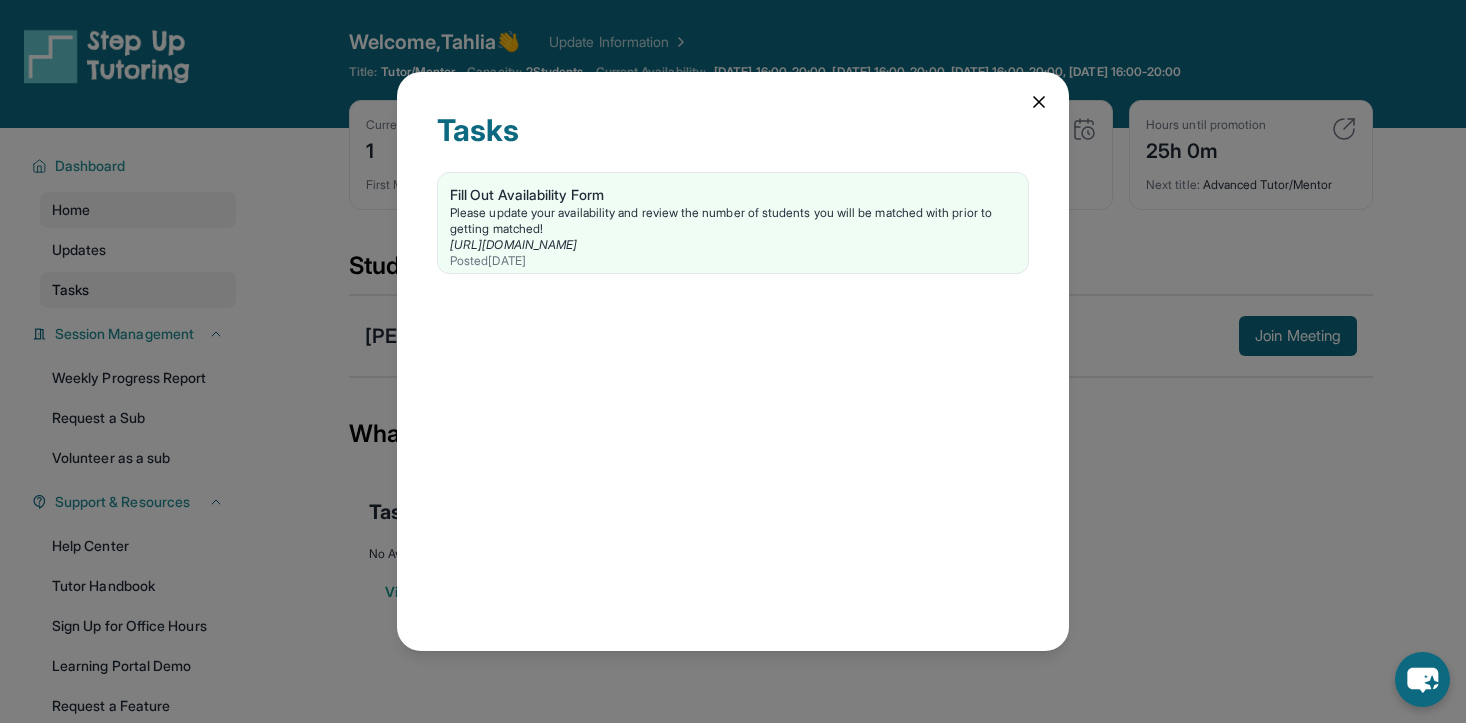 click on "Tasks Fill Out Availability Form Please update your availability and review the number of students you will be matched with prior to getting matched! [URL][DOMAIN_NAME] Posted  [DATE]" at bounding box center [733, 361] 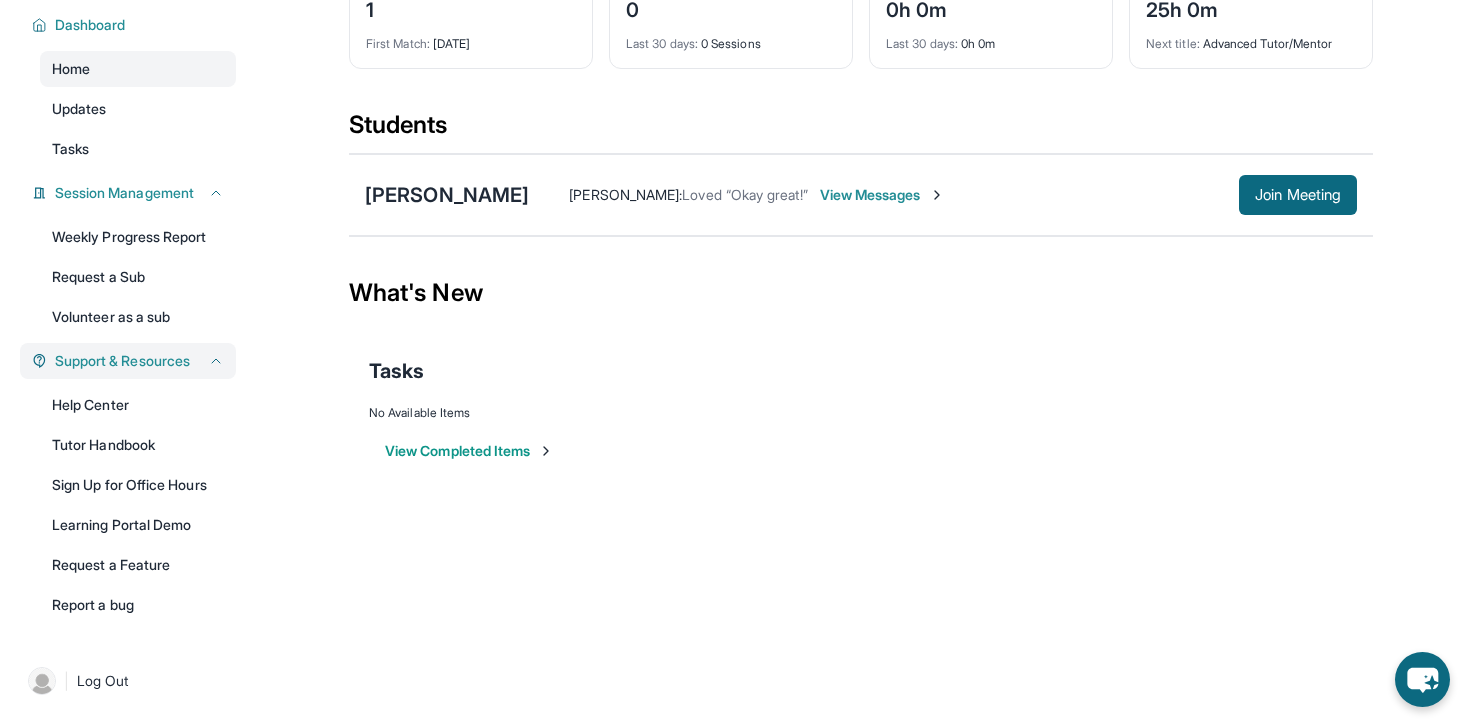 scroll, scrollTop: 0, scrollLeft: 0, axis: both 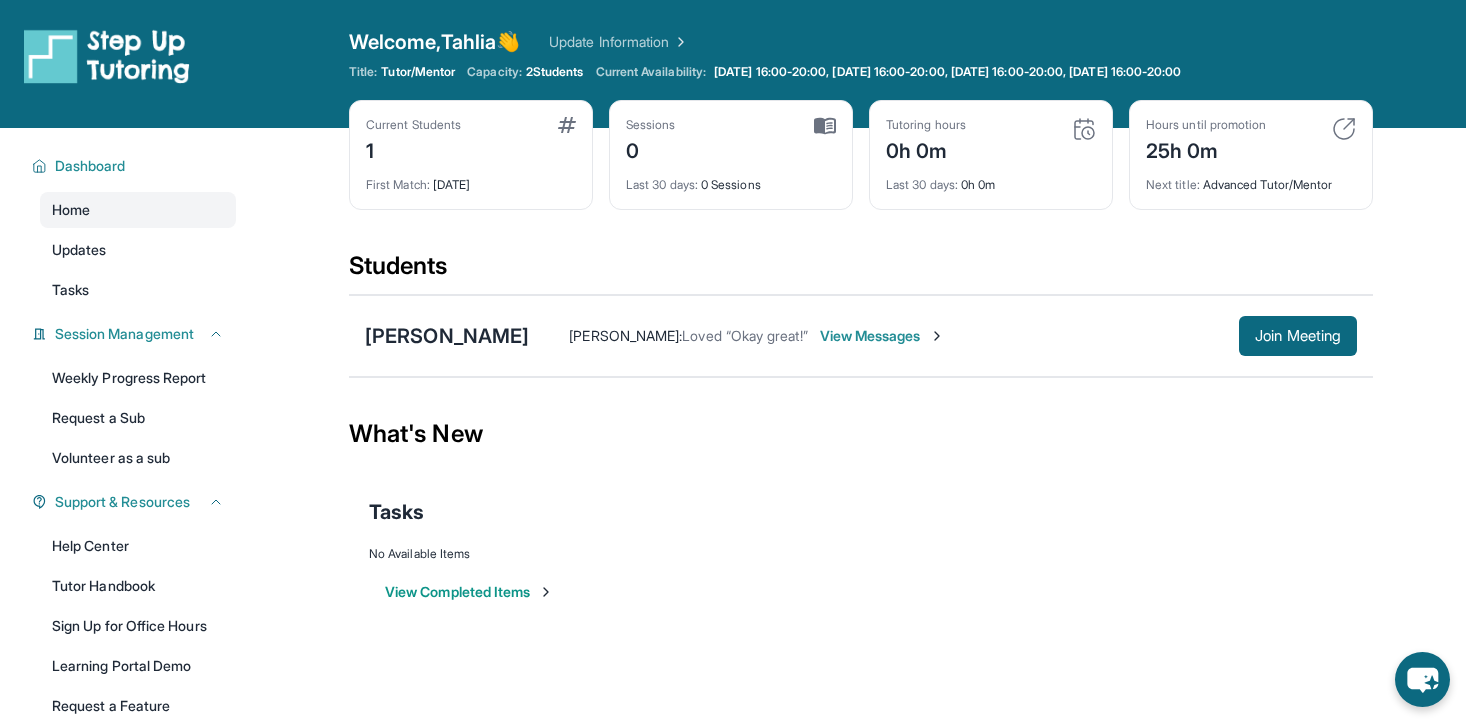 click on "View Messages" at bounding box center (882, 336) 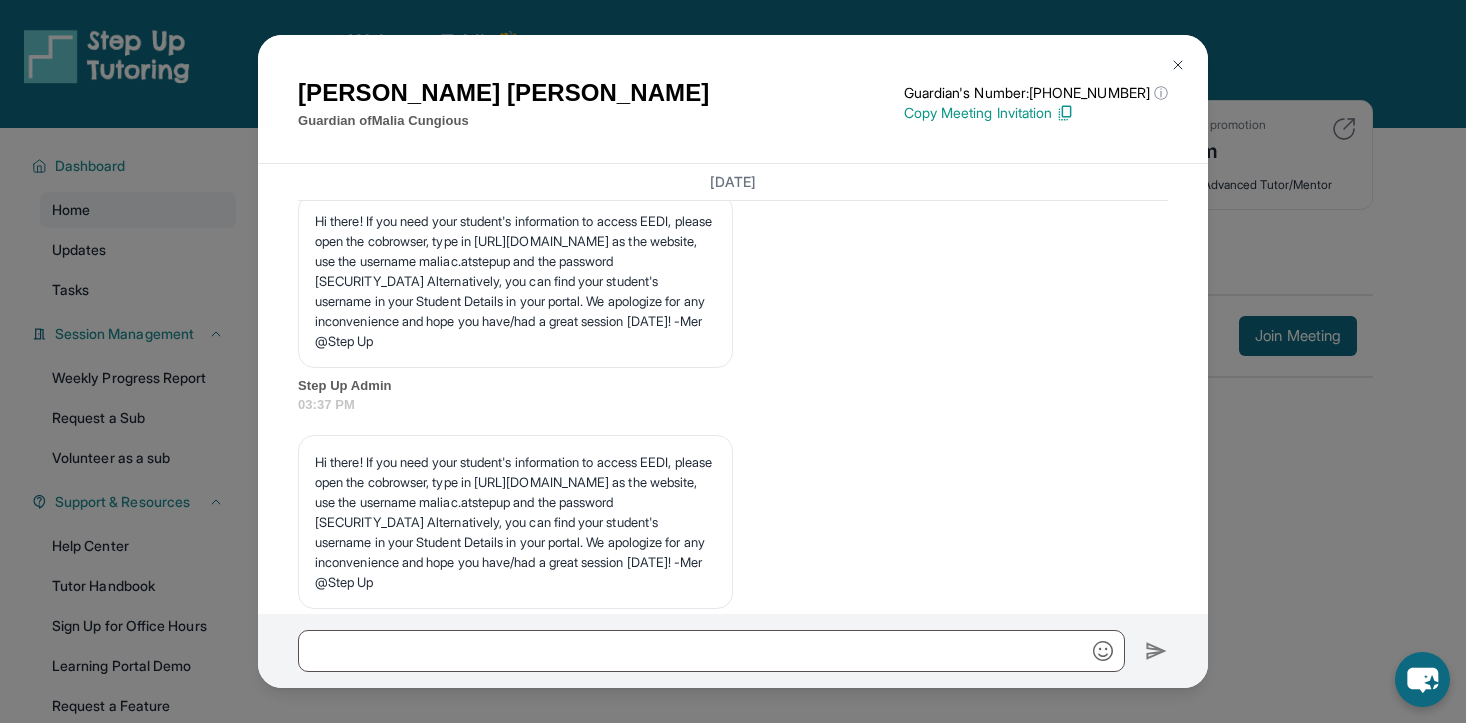scroll, scrollTop: 2225, scrollLeft: 0, axis: vertical 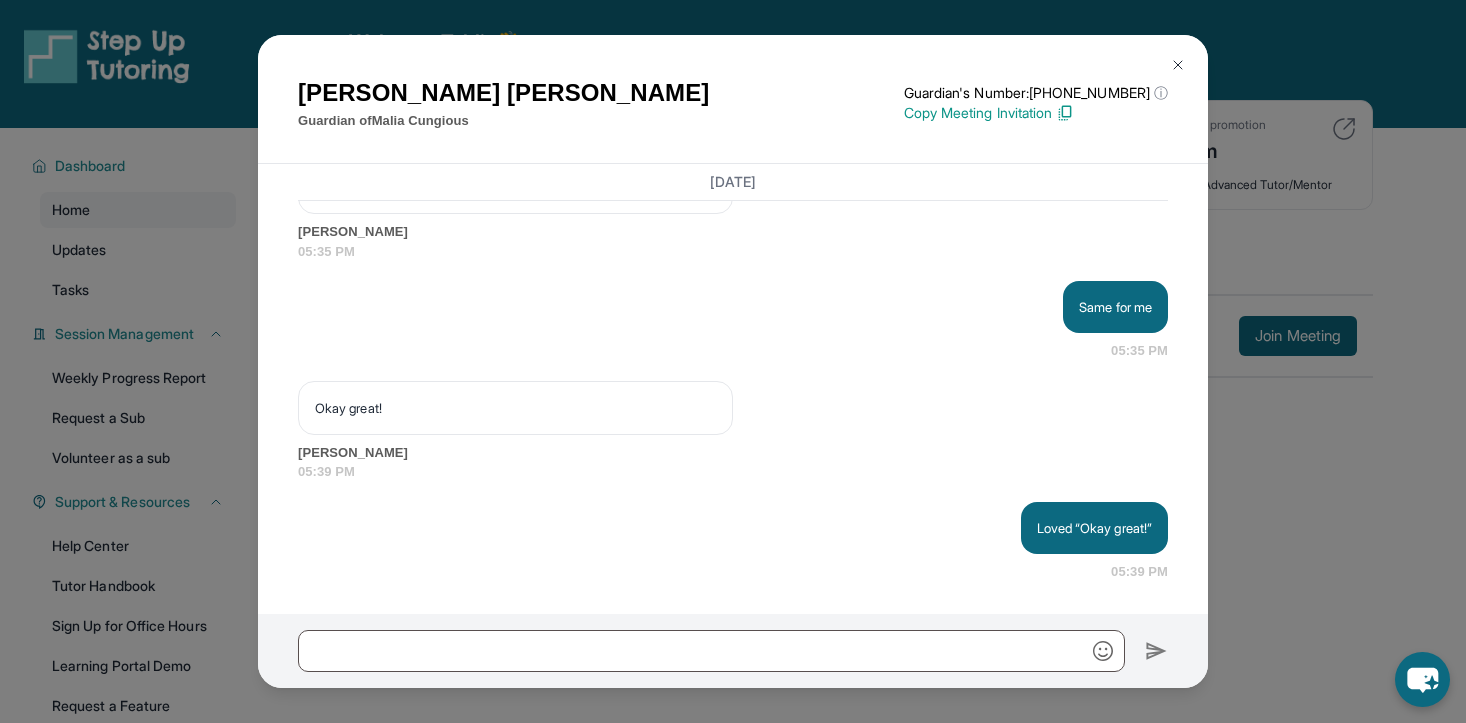 click at bounding box center [1178, 65] 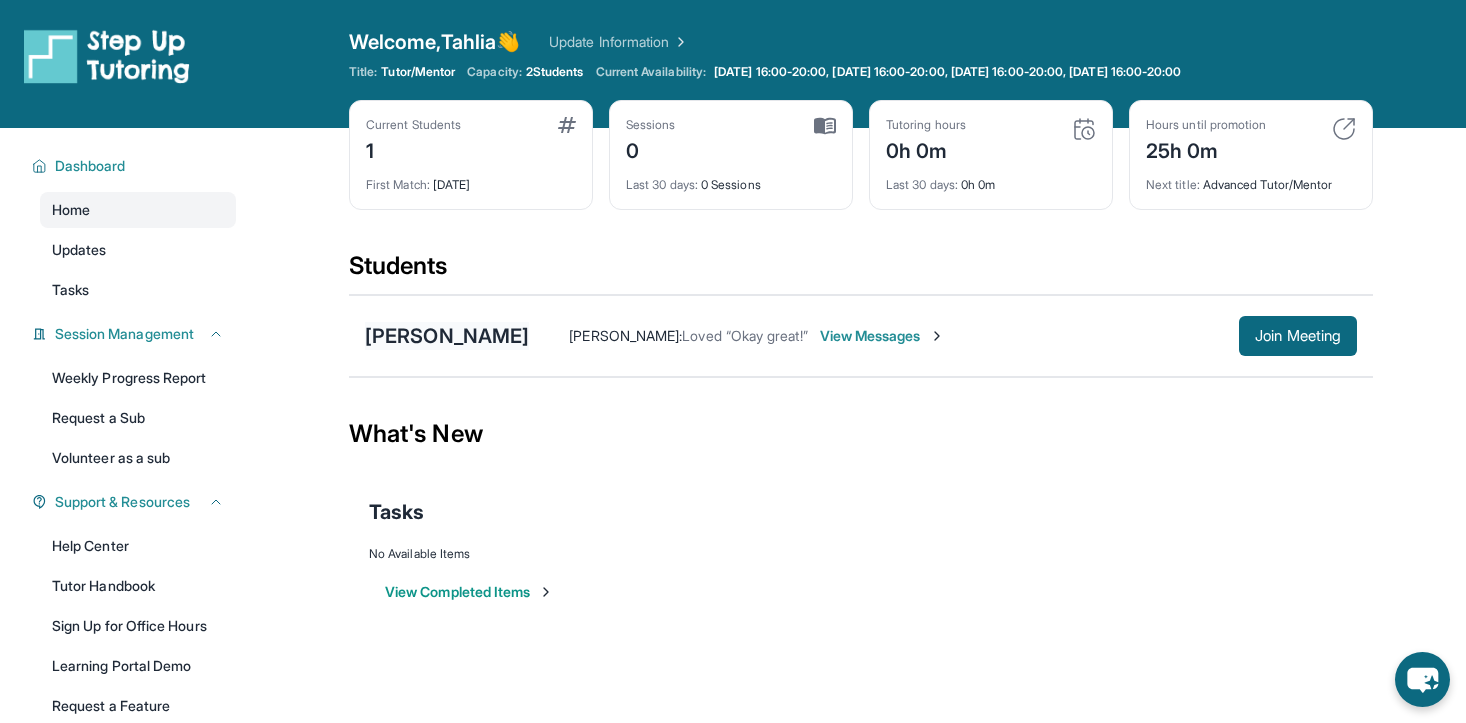 click on "[PERSON_NAME]" at bounding box center (447, 336) 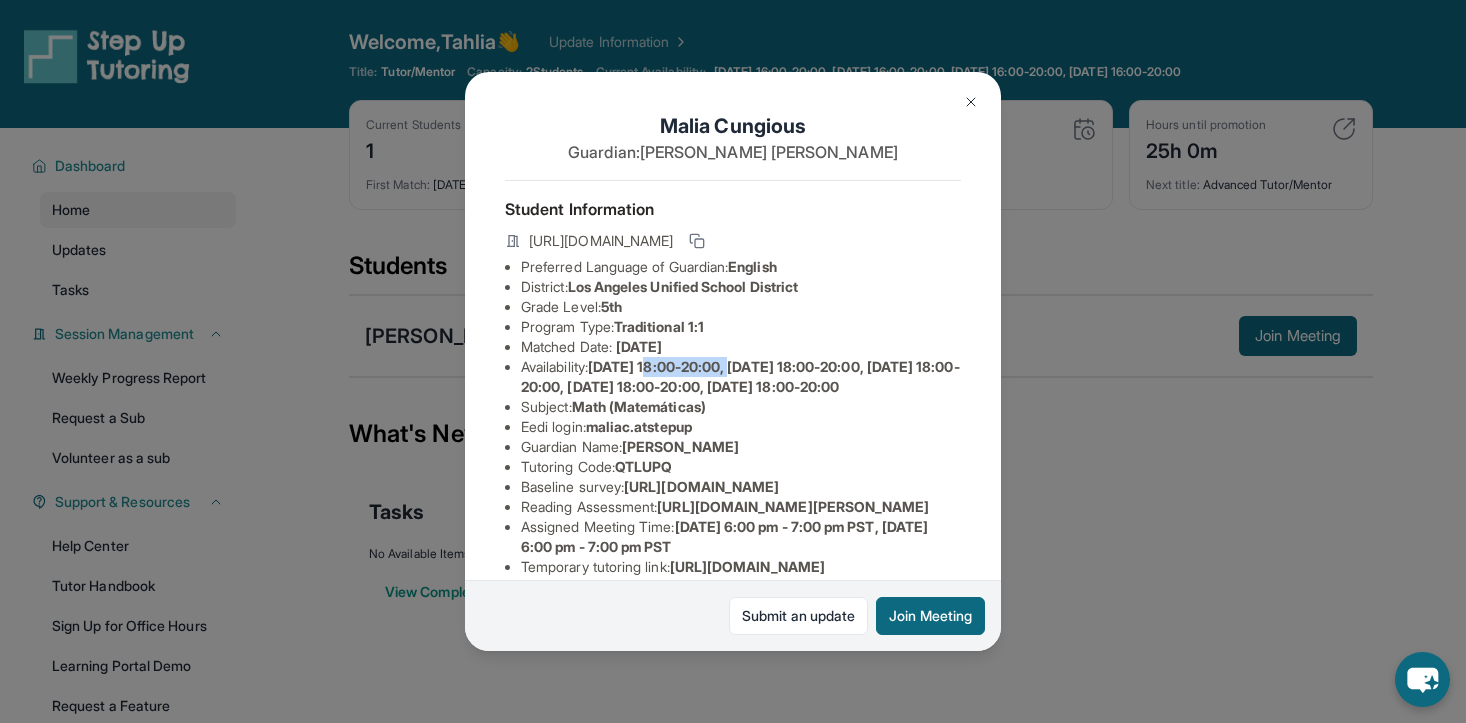 drag, startPoint x: 664, startPoint y: 369, endPoint x: 755, endPoint y: 372, distance: 91.04944 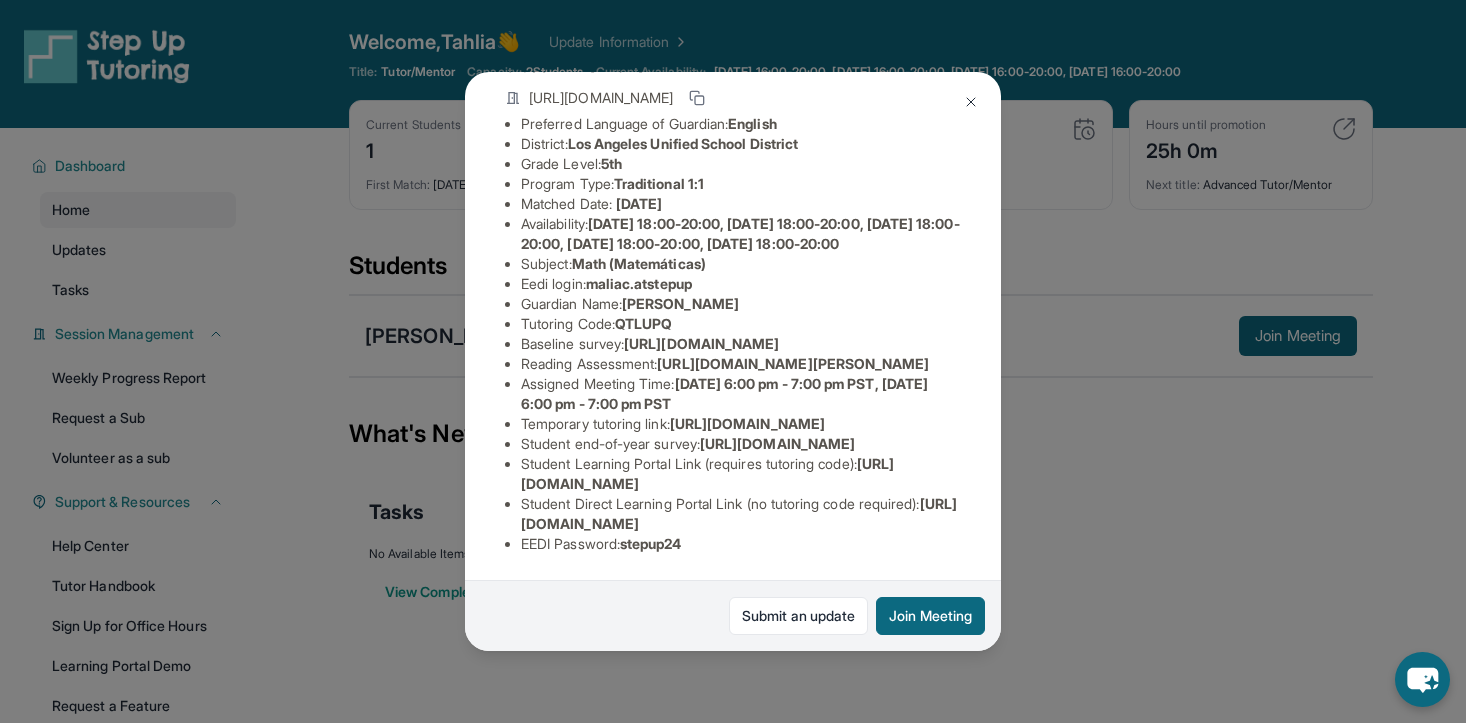 scroll, scrollTop: 338, scrollLeft: 0, axis: vertical 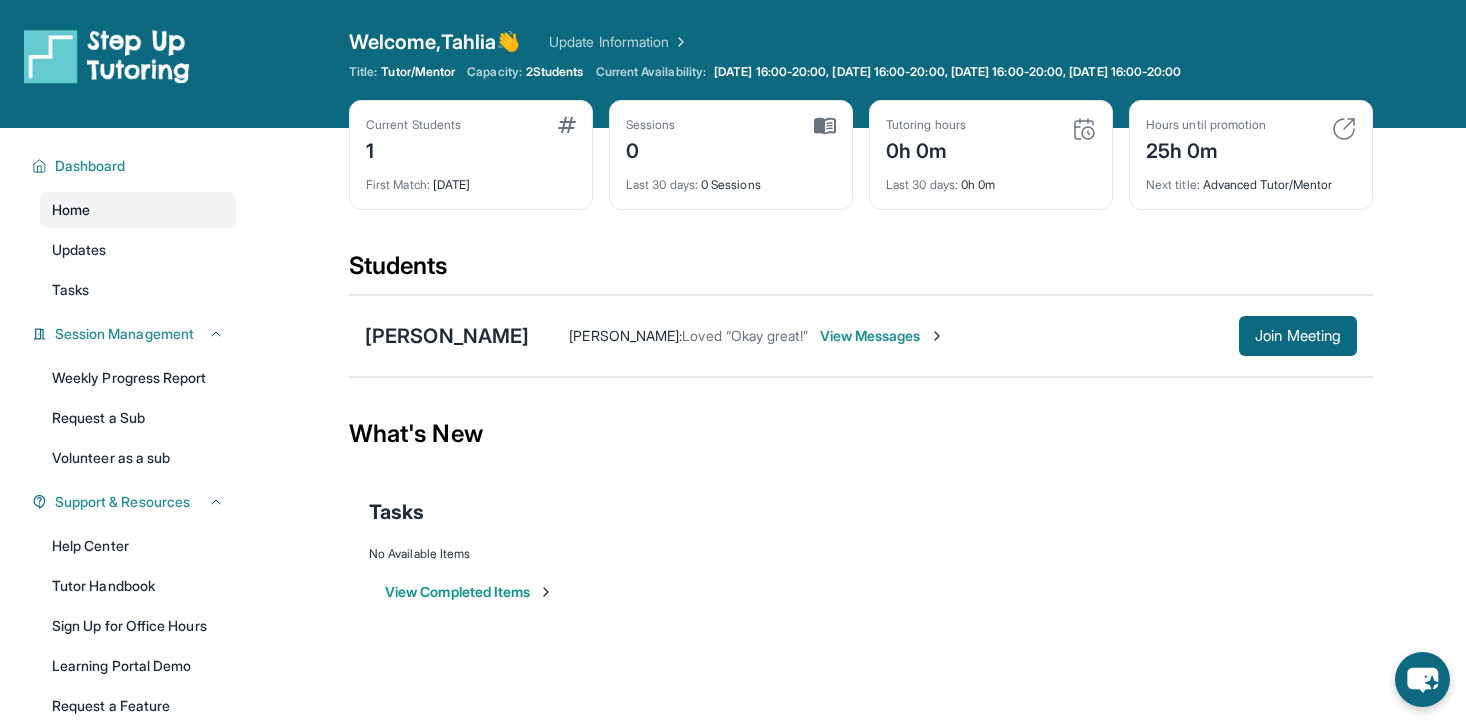 click on "Home" at bounding box center [138, 210] 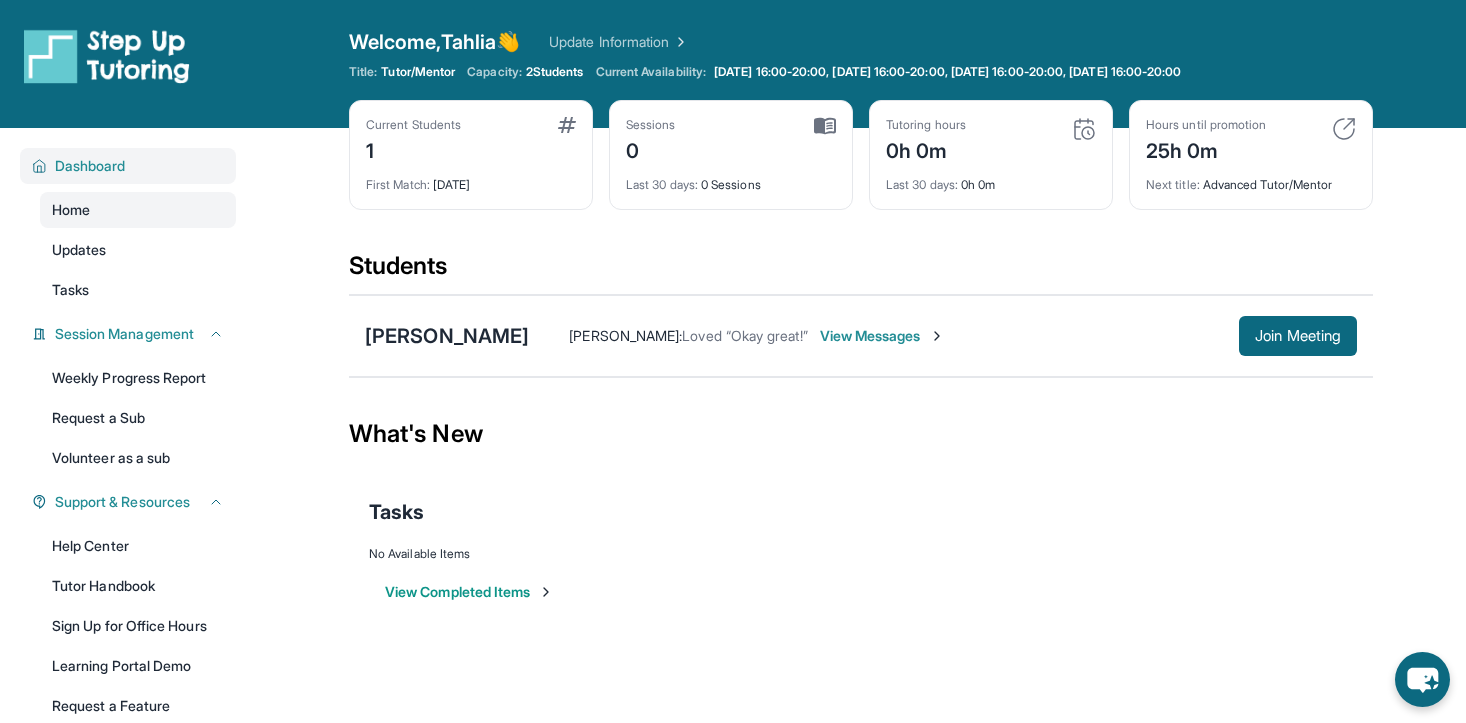 click on "Dashboard" at bounding box center (128, 166) 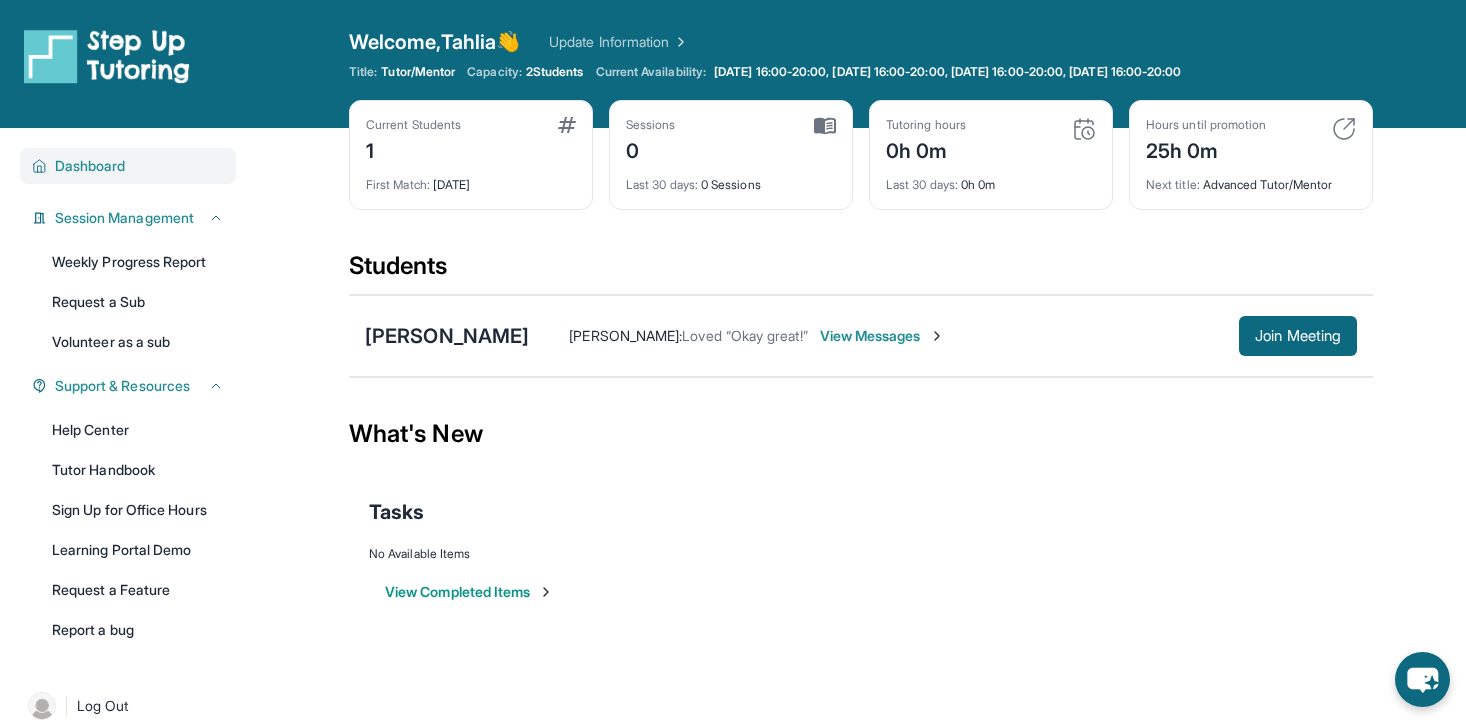 click on "Dashboard" at bounding box center (90, 166) 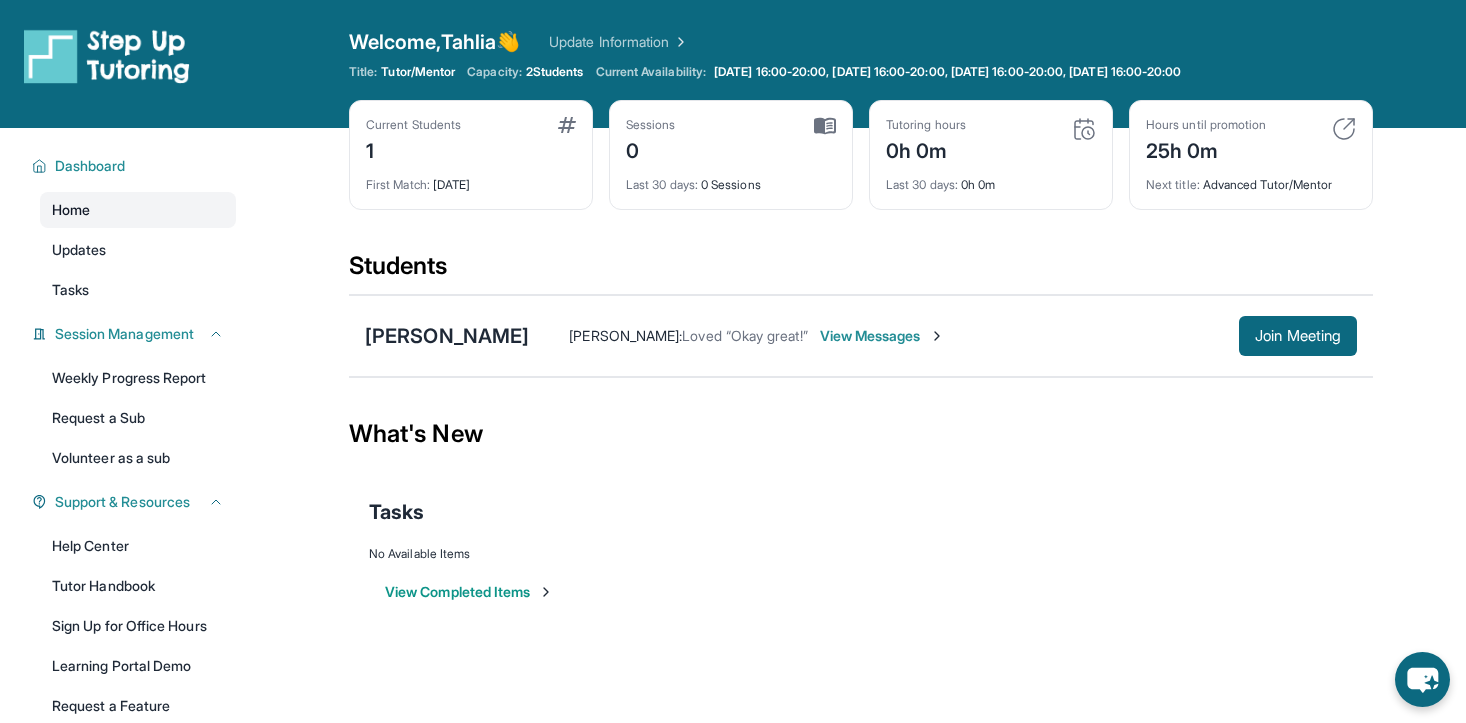 click on "Home" at bounding box center (138, 210) 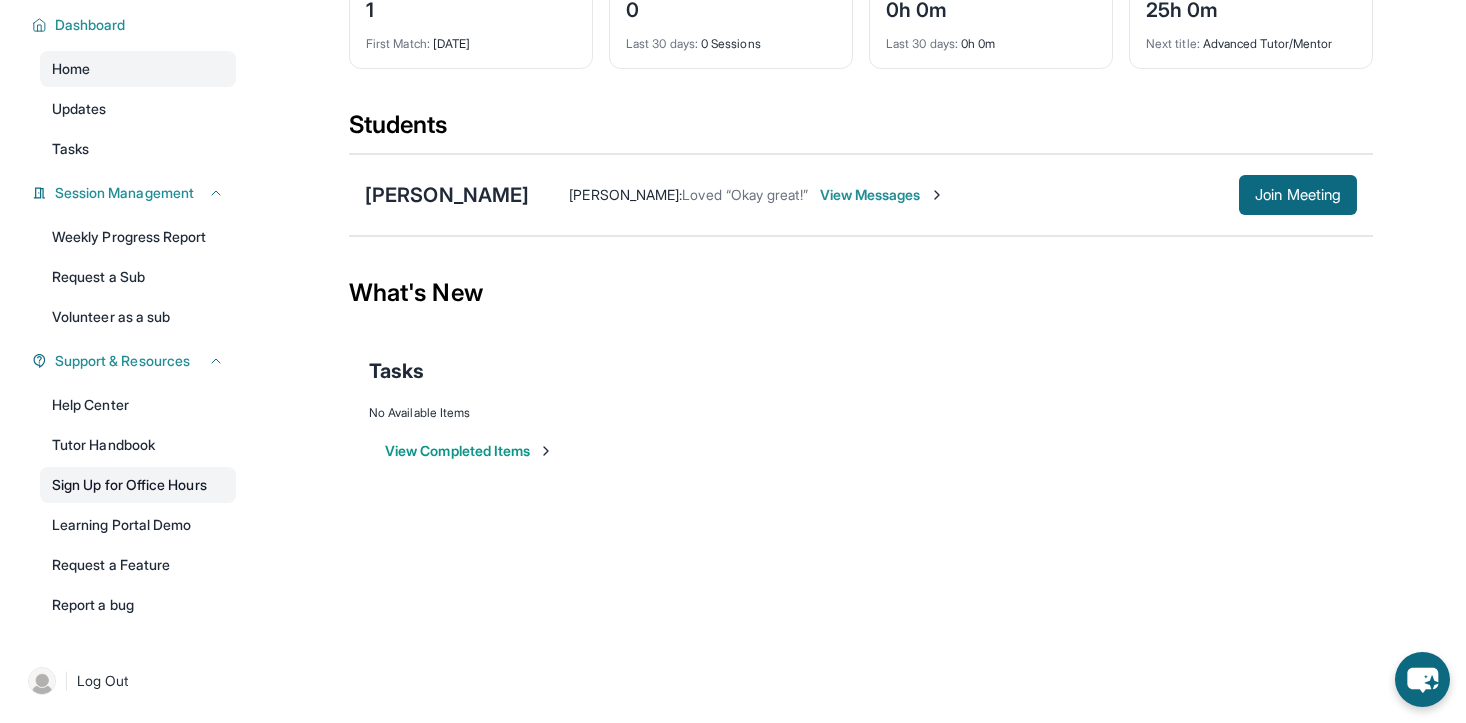 scroll, scrollTop: 0, scrollLeft: 0, axis: both 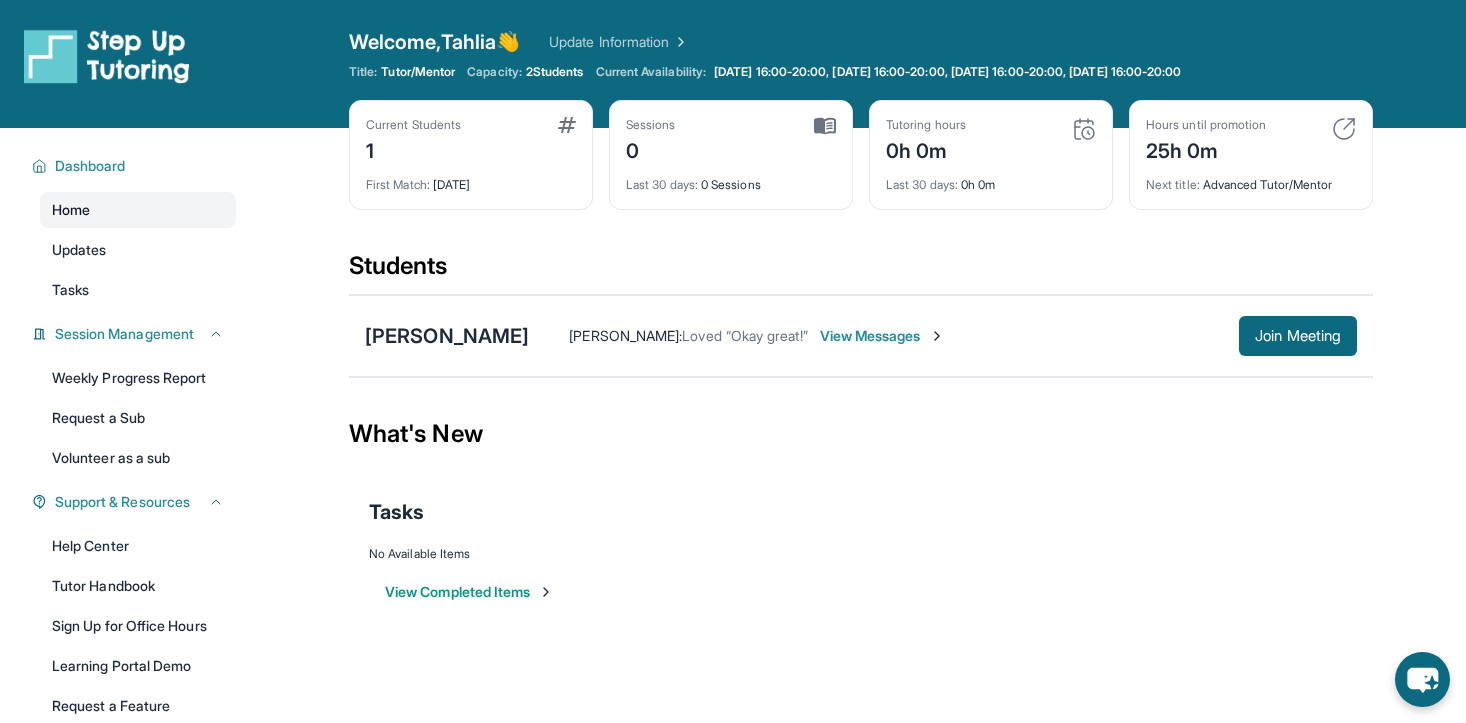 click on "Home" at bounding box center (138, 210) 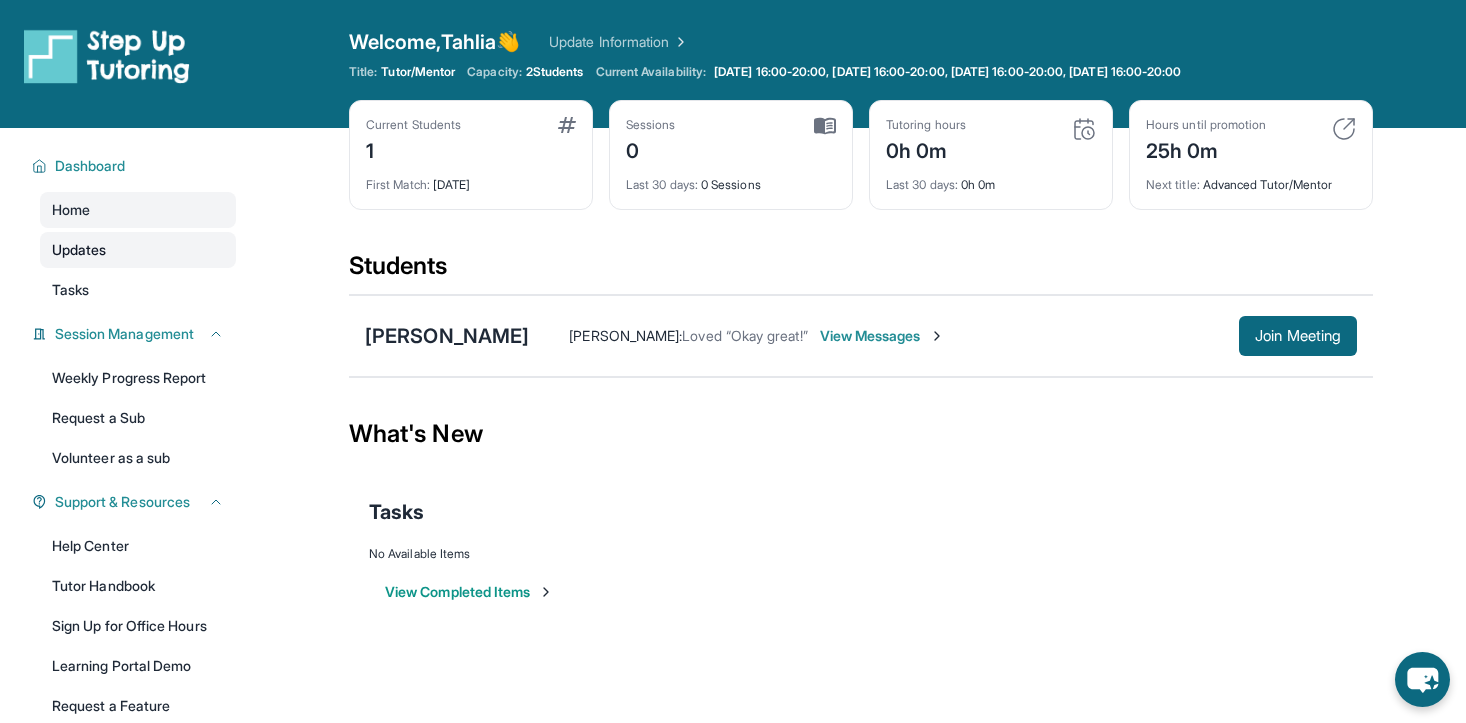 click on "Updates" at bounding box center (138, 250) 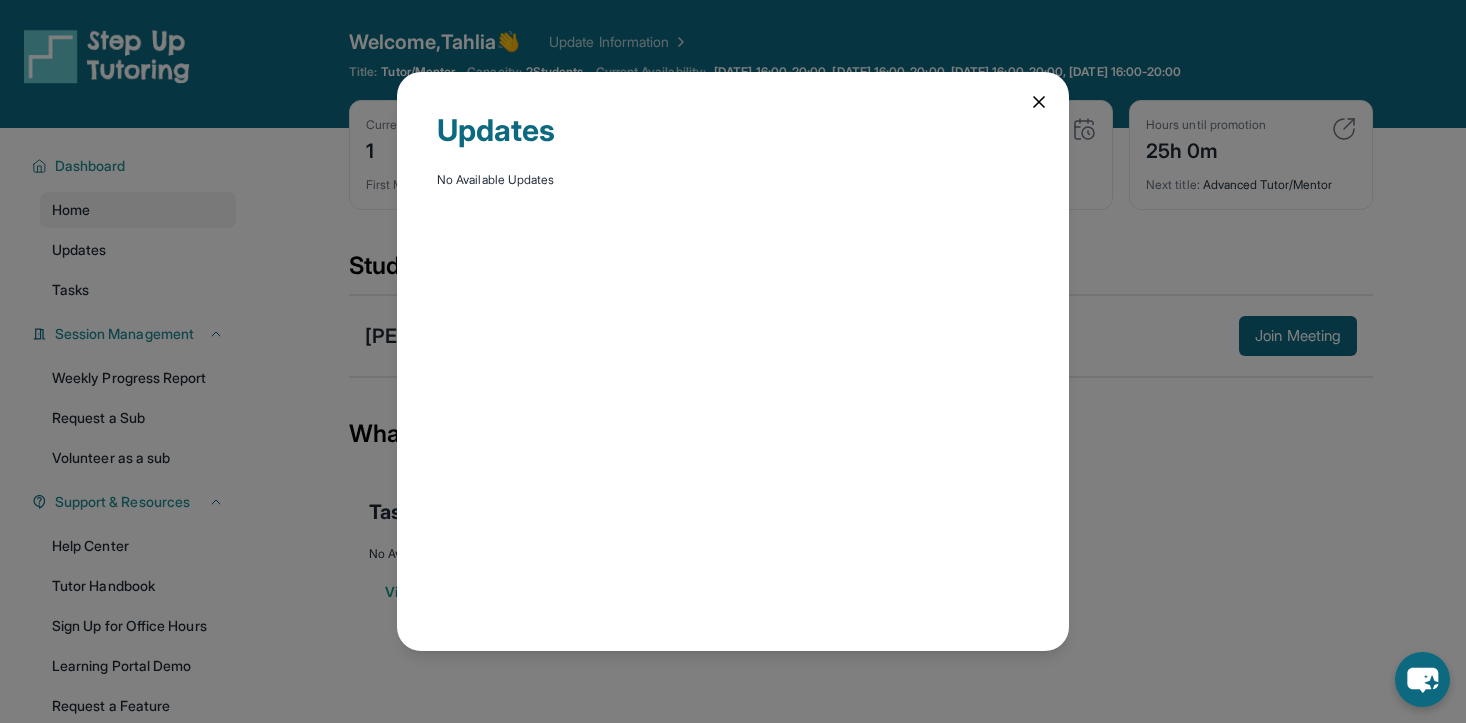 click 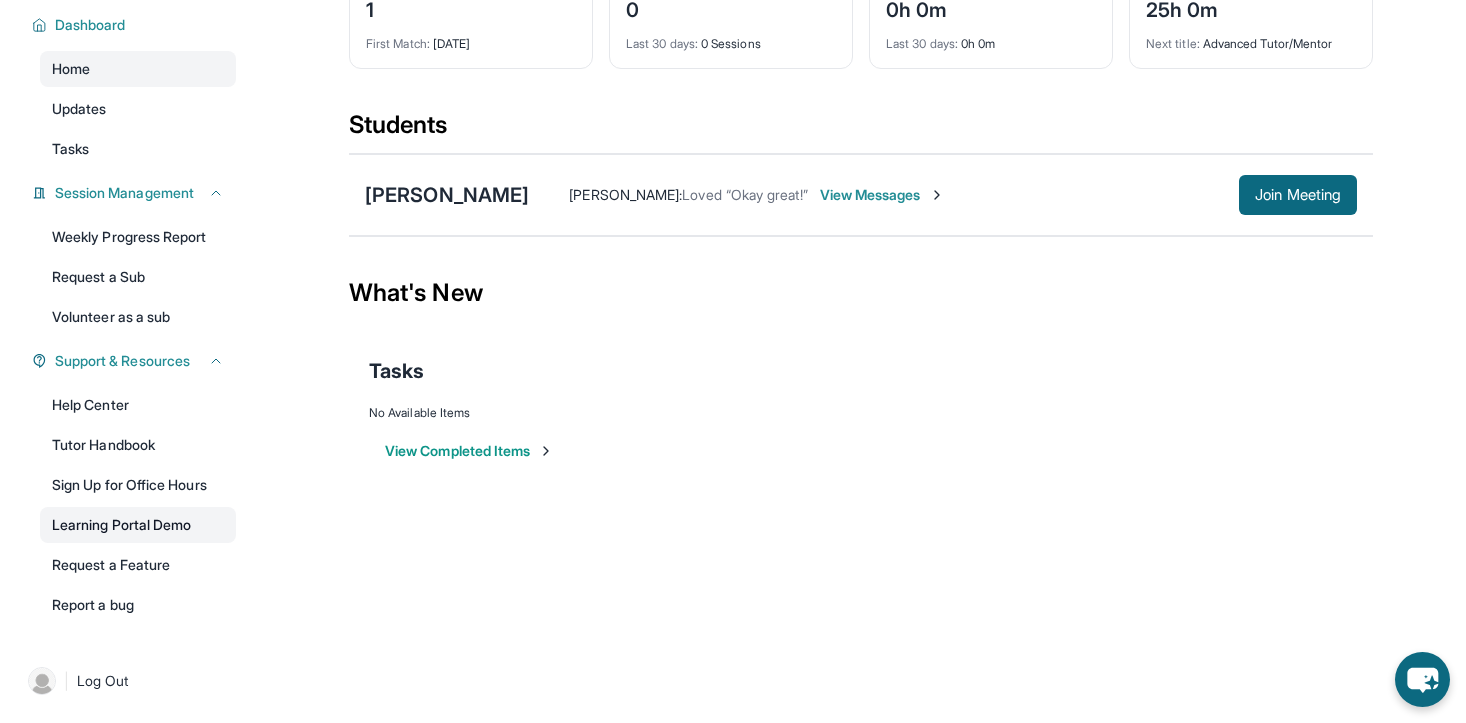 scroll, scrollTop: 0, scrollLeft: 0, axis: both 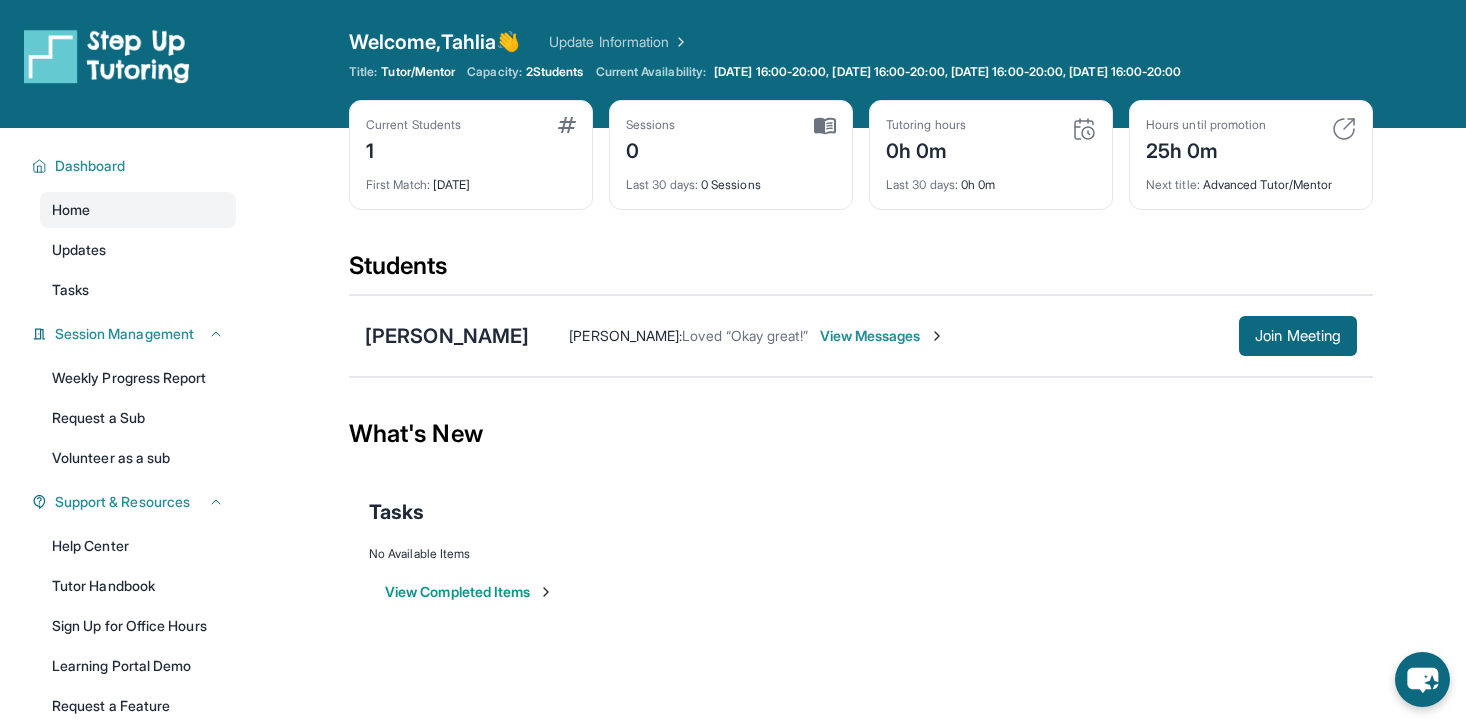 click on "Welcome,  Tahlia  👋 Update Information  Title: Tutor/Mentor Capacity: 2  Students Current Availability: [DATE] 16:00-20:00, [DATE] 16:00-20:00, [DATE] 16:00-20:00, [DATE] 16:00-20:00" at bounding box center (861, 64) 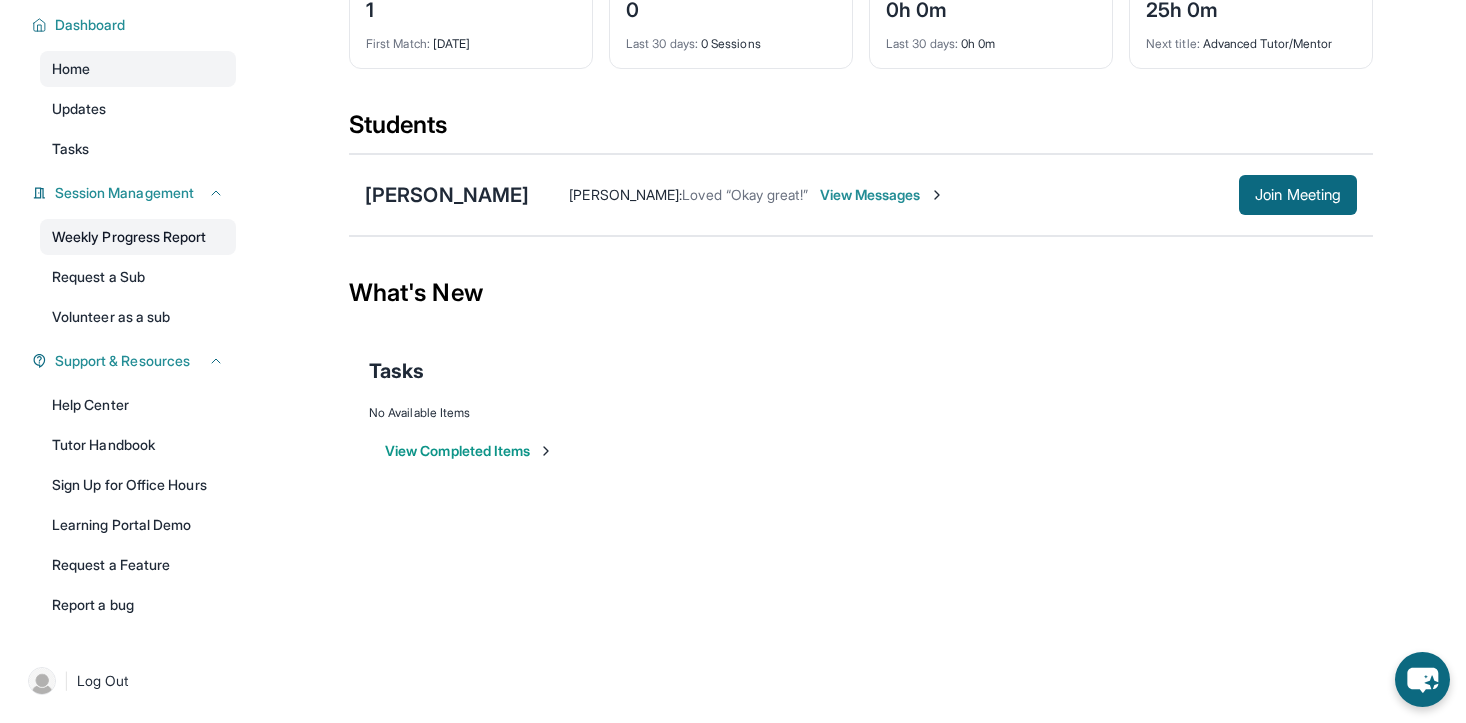 scroll, scrollTop: 0, scrollLeft: 0, axis: both 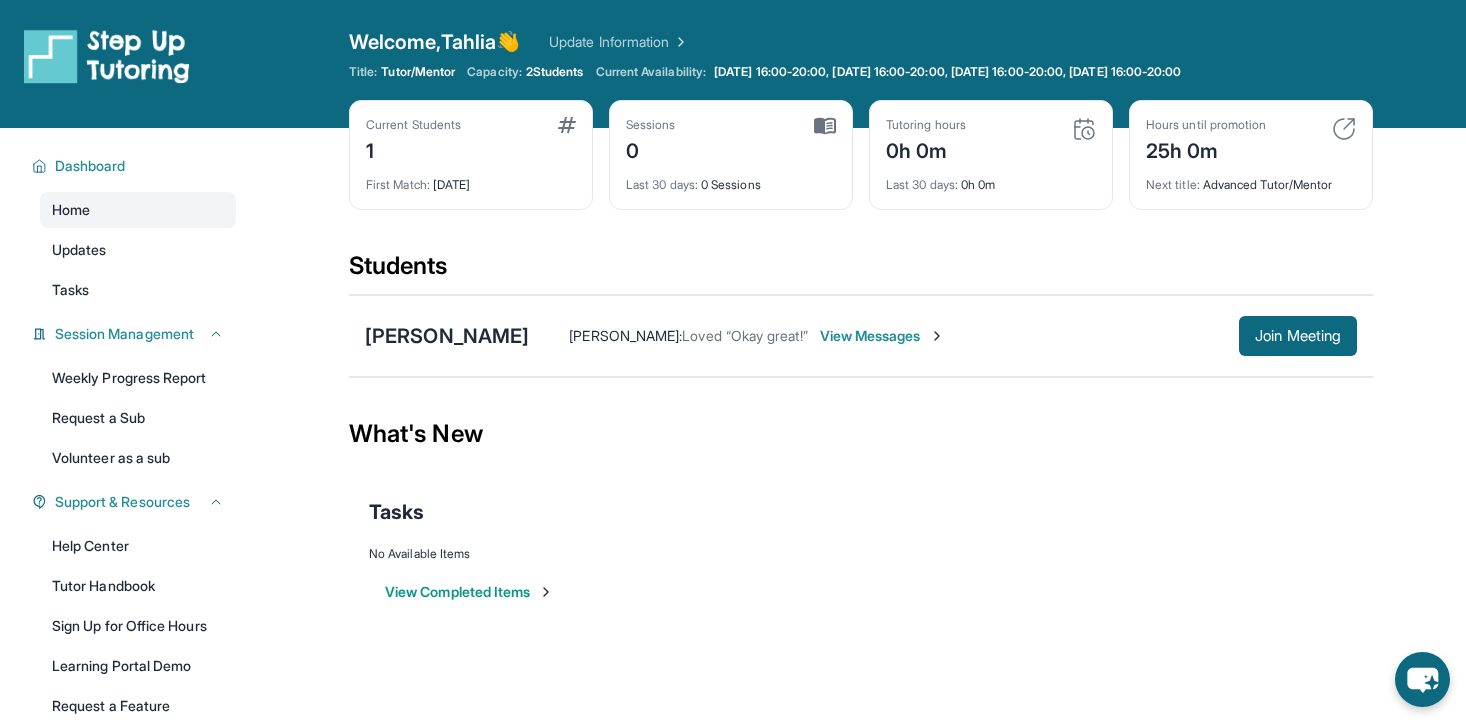 click on "What's New" at bounding box center (861, 434) 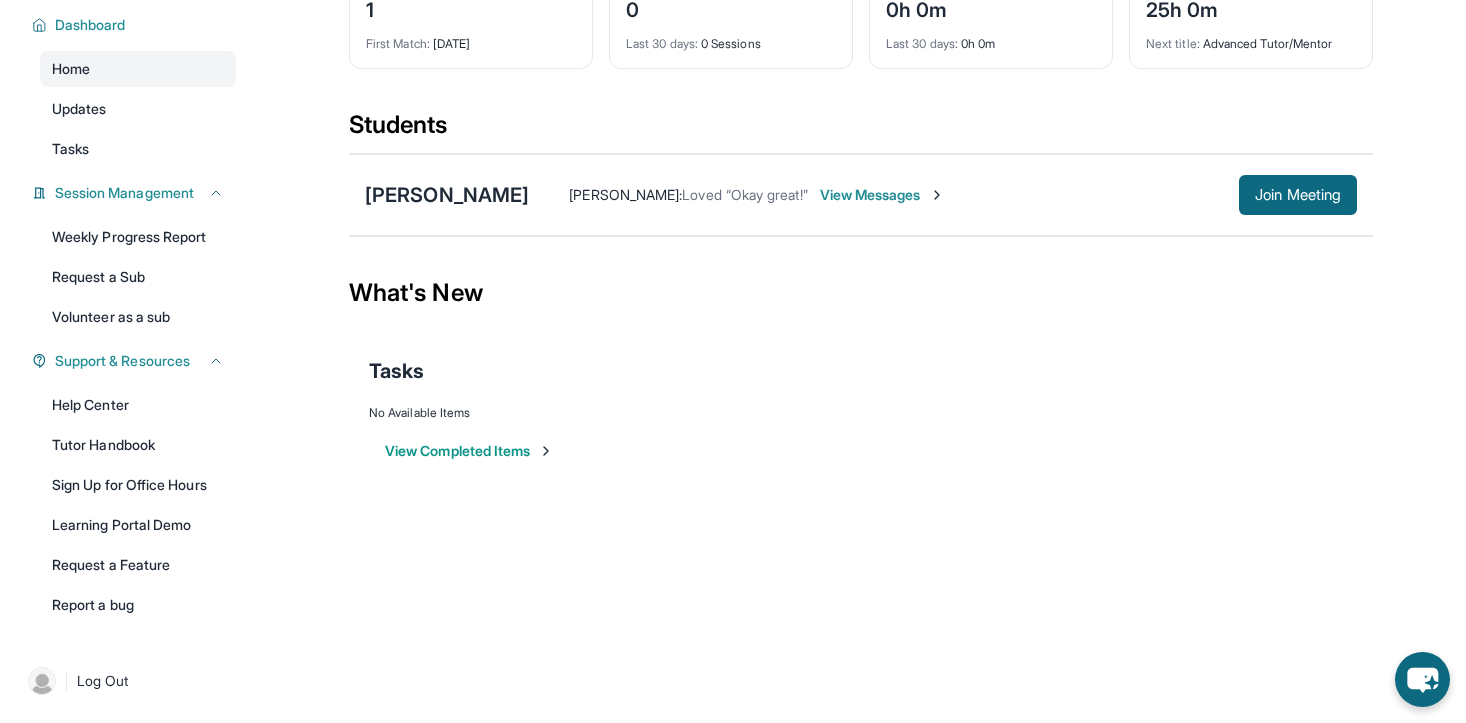 scroll, scrollTop: 0, scrollLeft: 0, axis: both 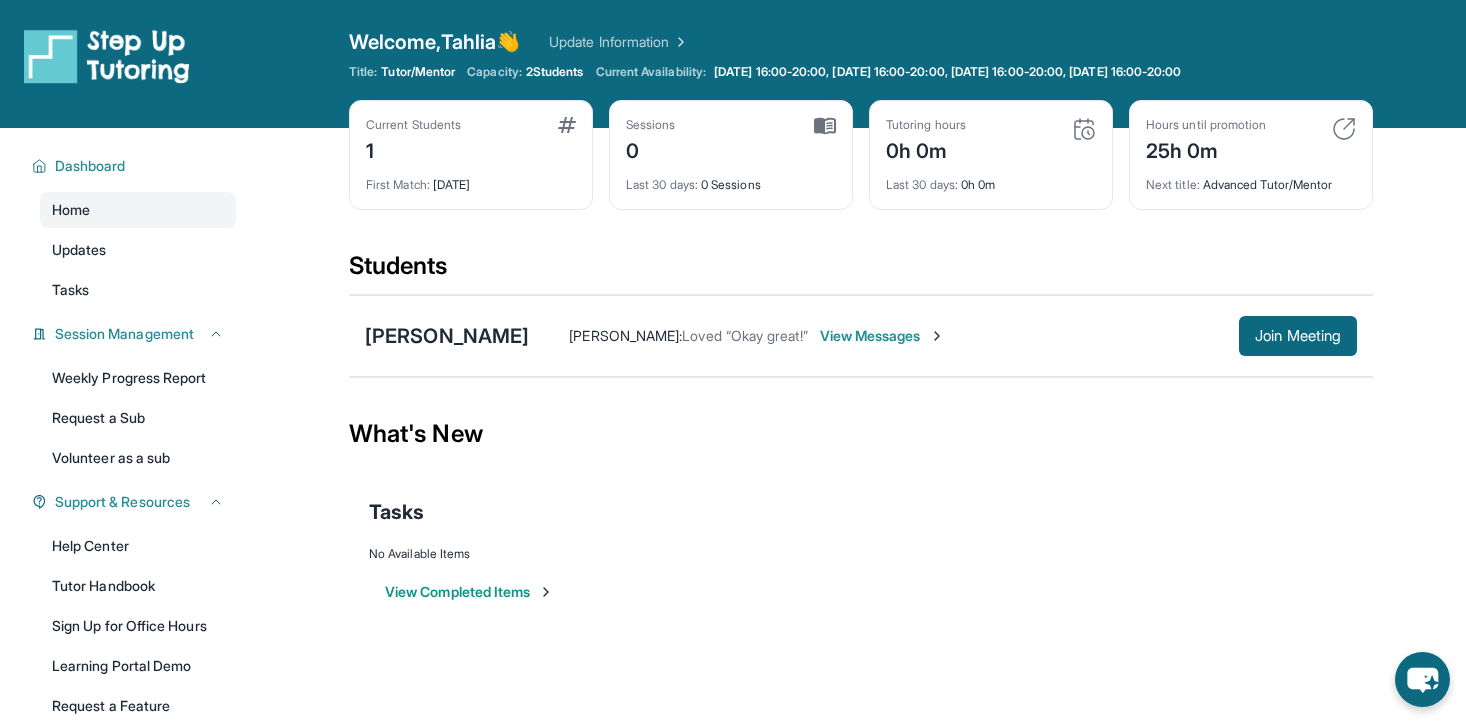 click on "Current Students 1 First Match :   [DATE] Sessions 0 Last 30 days :   0 Sessions Tutoring hours 0h 0m Last 30 days :   0h 0m Hours until promotion 25h 0m Next title :   Advanced Tutor/Mentor" at bounding box center (861, 175) 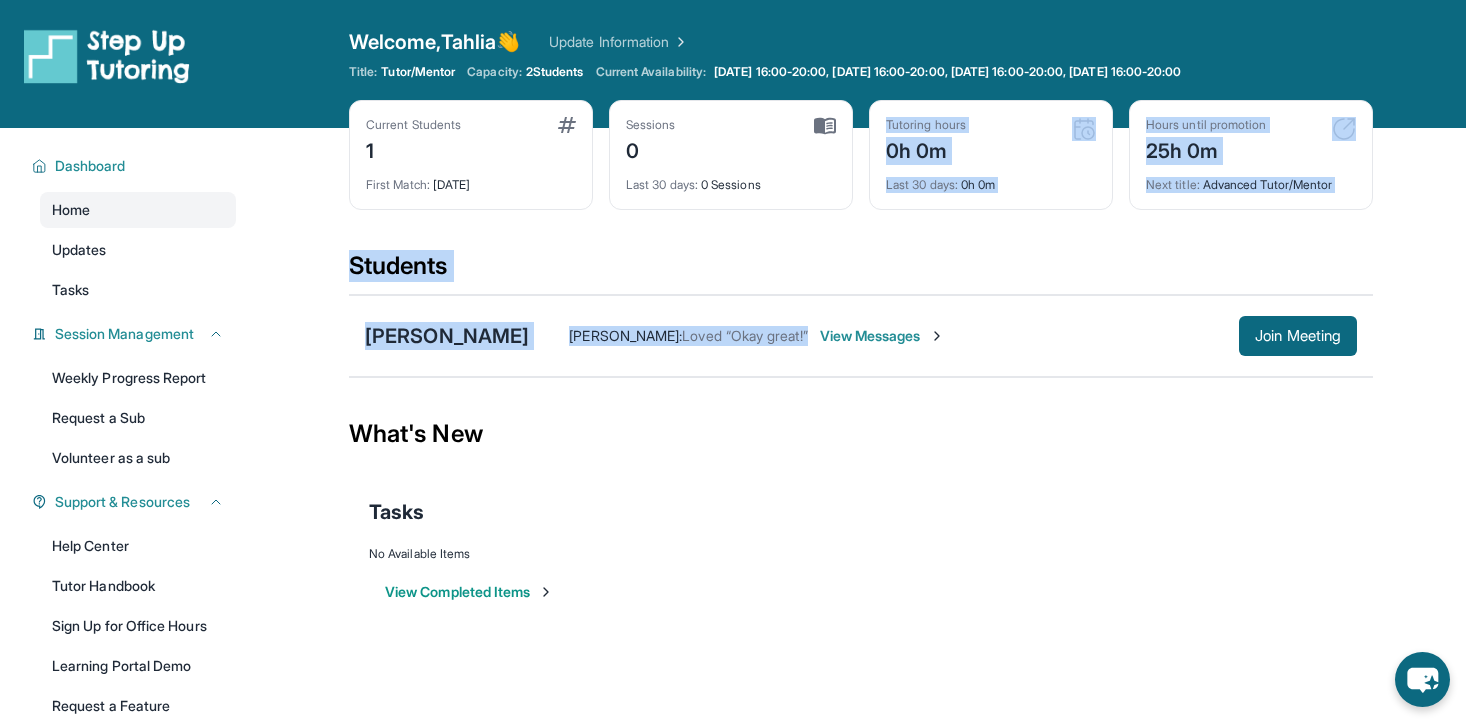 drag, startPoint x: 687, startPoint y: 230, endPoint x: 726, endPoint y: 352, distance: 128.082 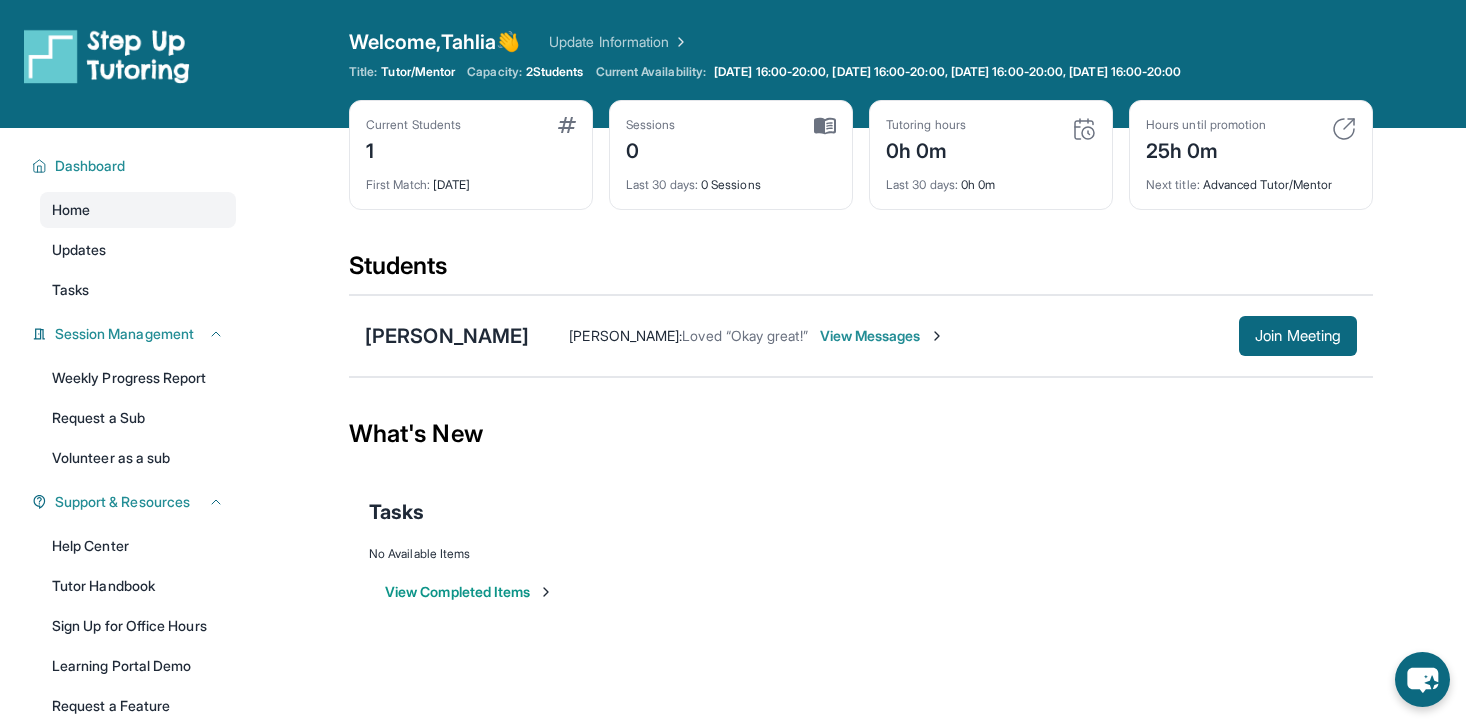 click on "What's New" at bounding box center (861, 434) 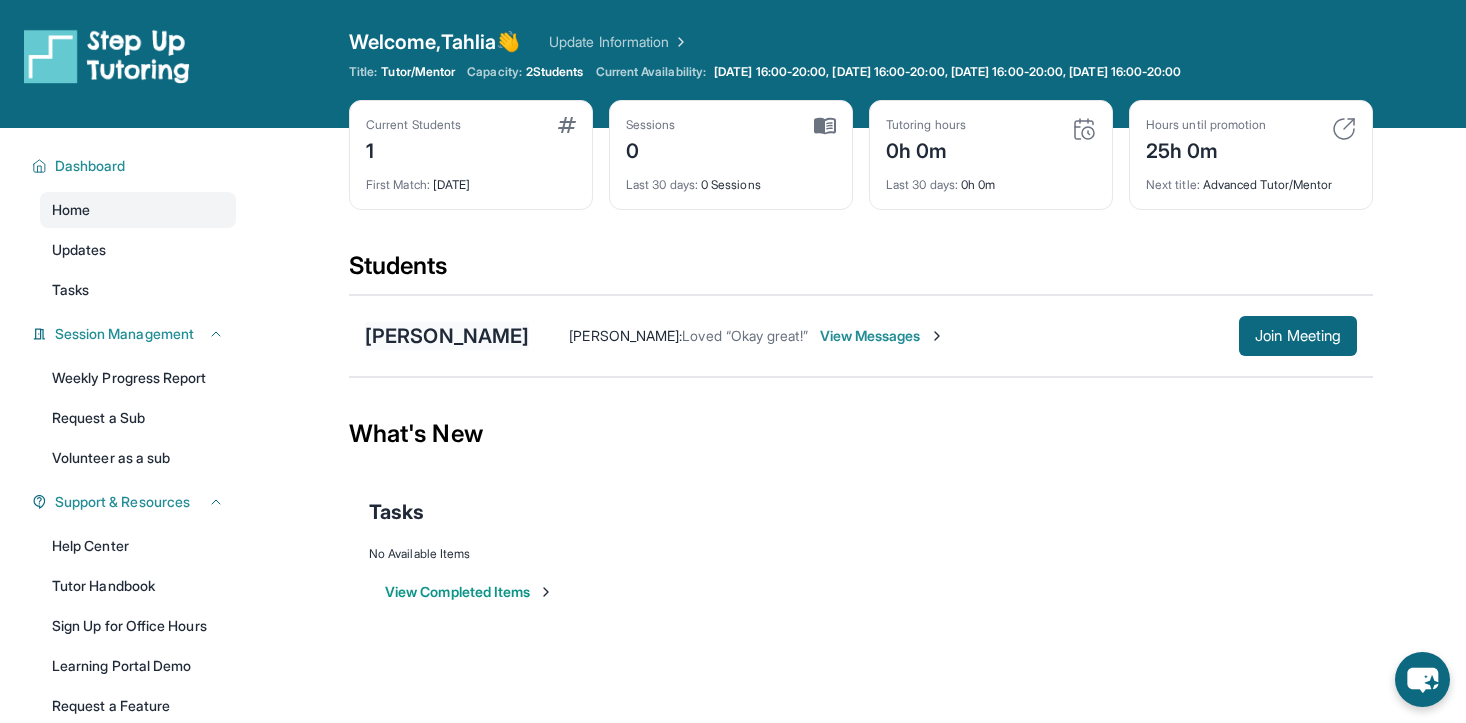 click on "[PERSON_NAME]" at bounding box center (447, 336) 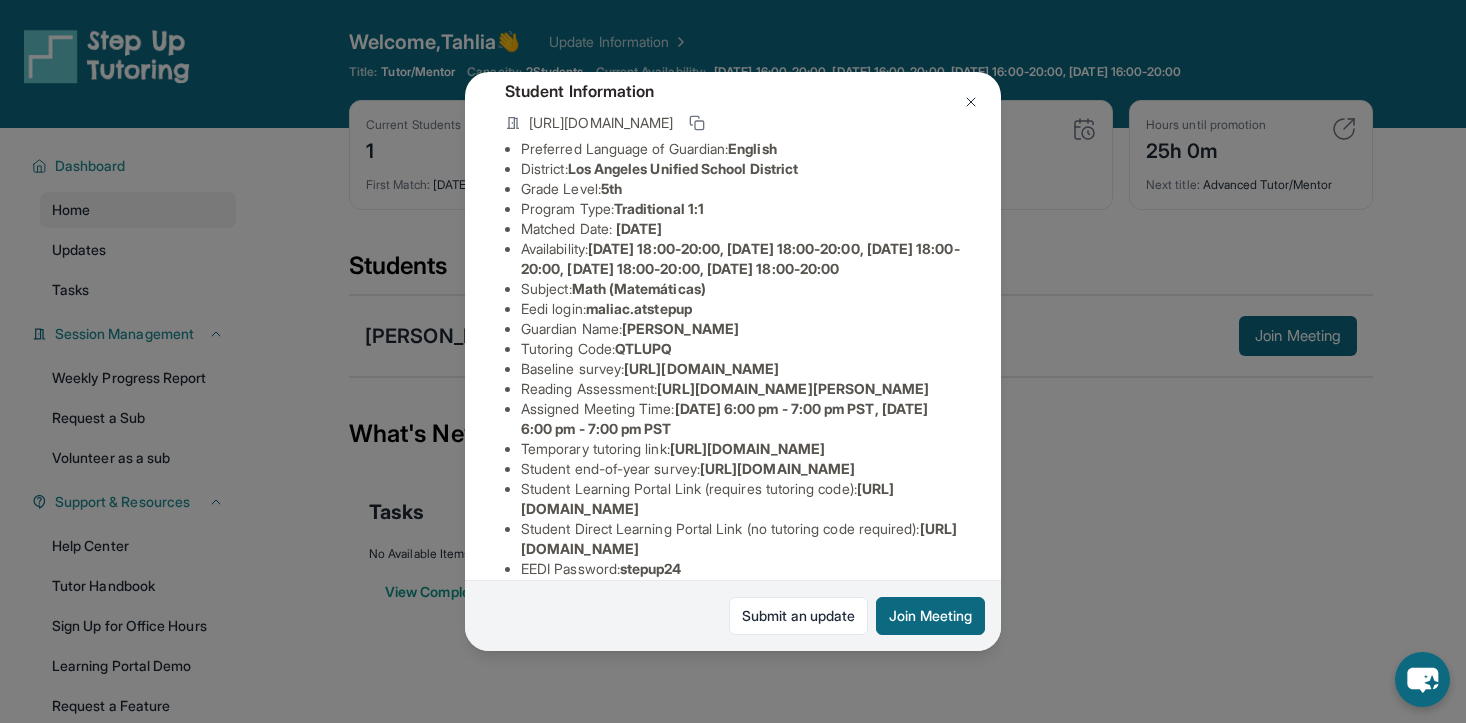 scroll, scrollTop: 130, scrollLeft: 0, axis: vertical 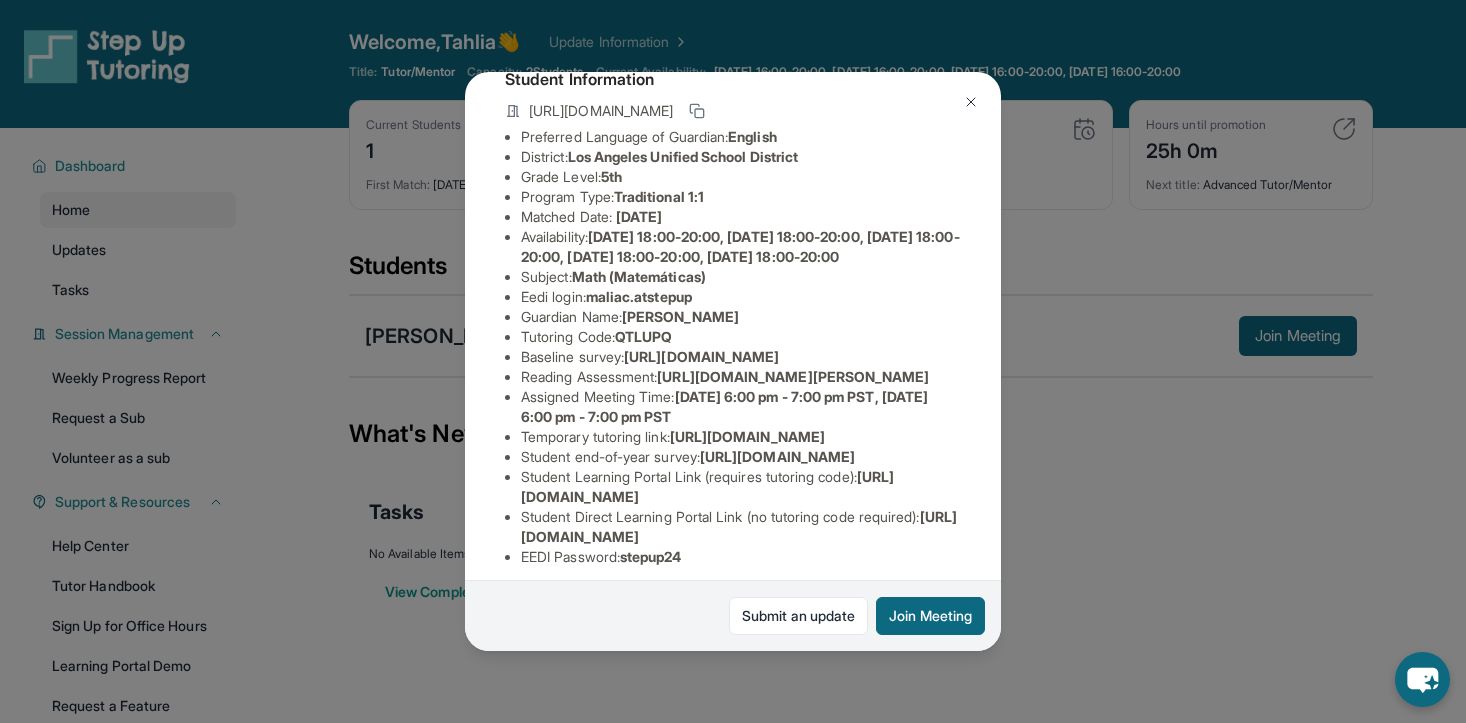 click on "maliac.atstepup" at bounding box center (639, 296) 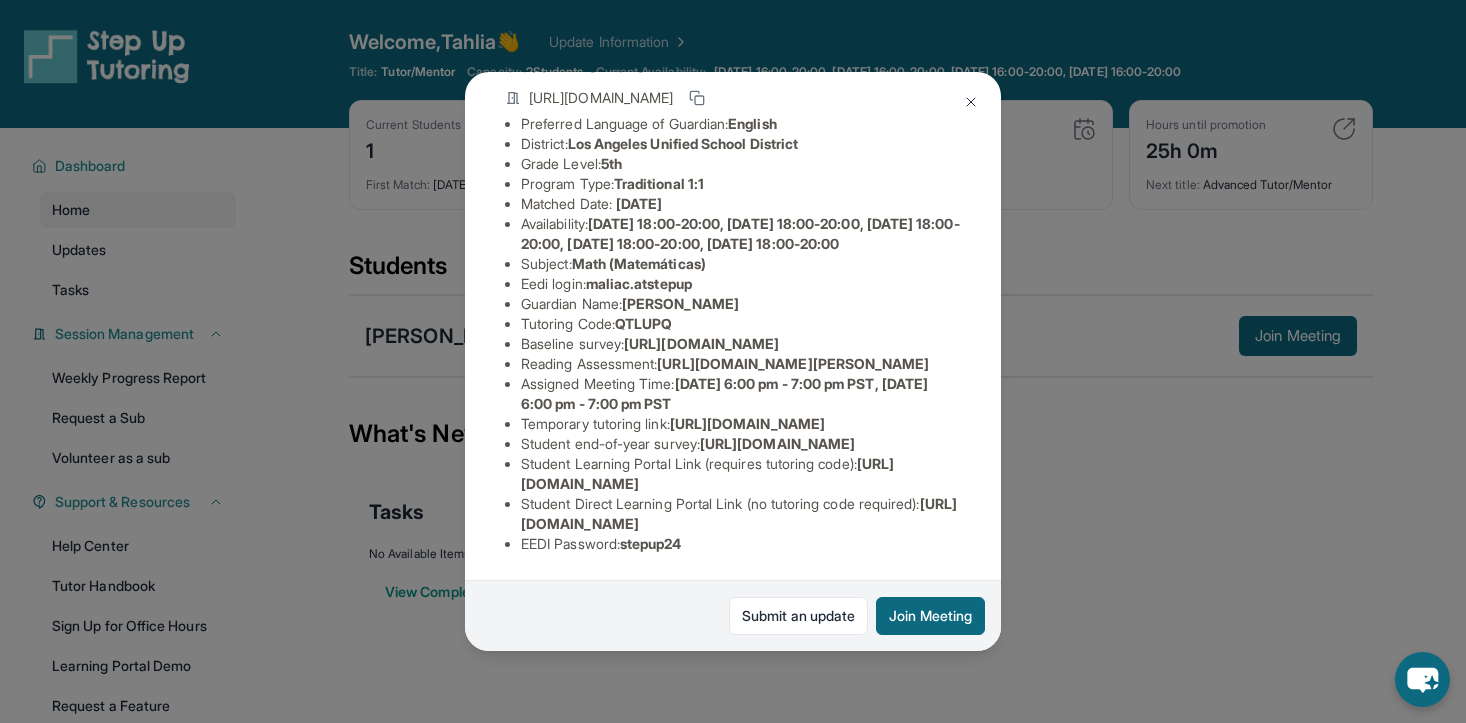 scroll, scrollTop: 353, scrollLeft: 16, axis: both 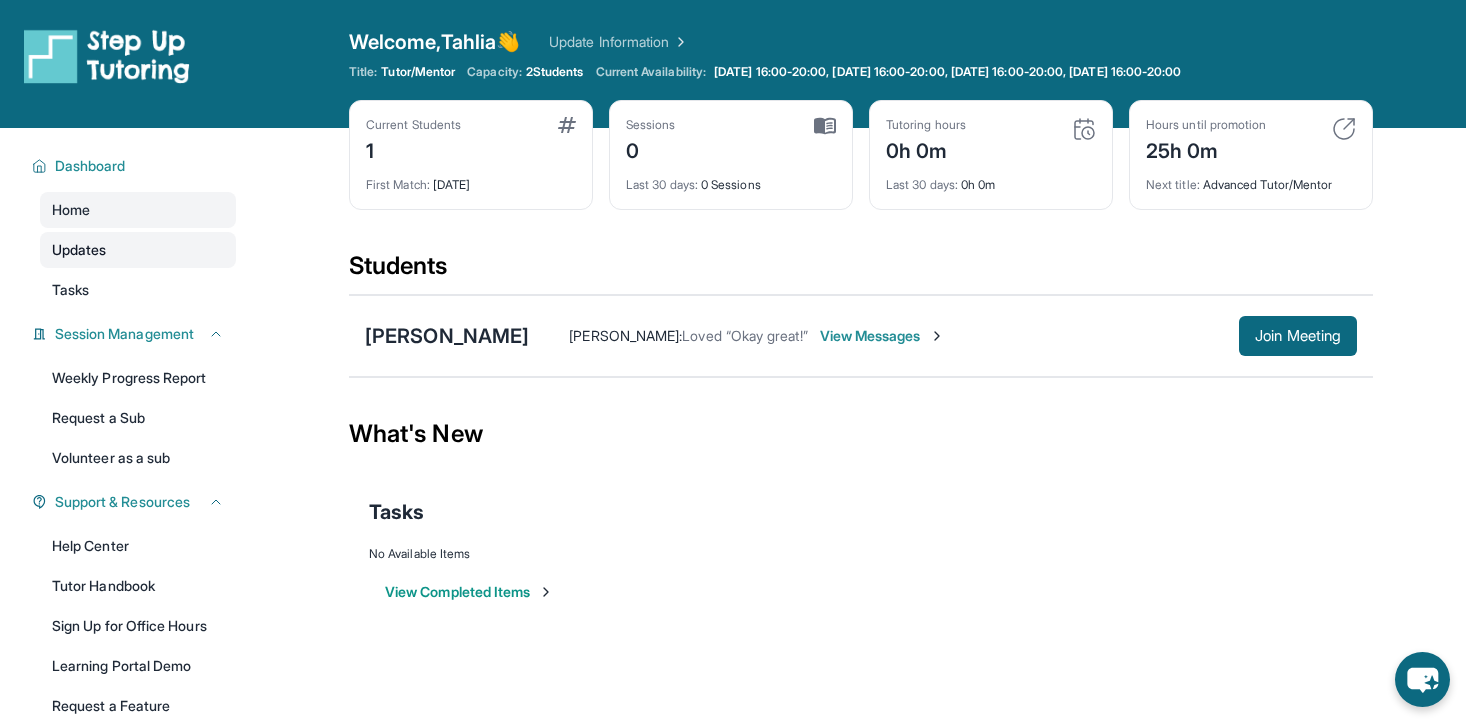 click on "Updates" at bounding box center (138, 250) 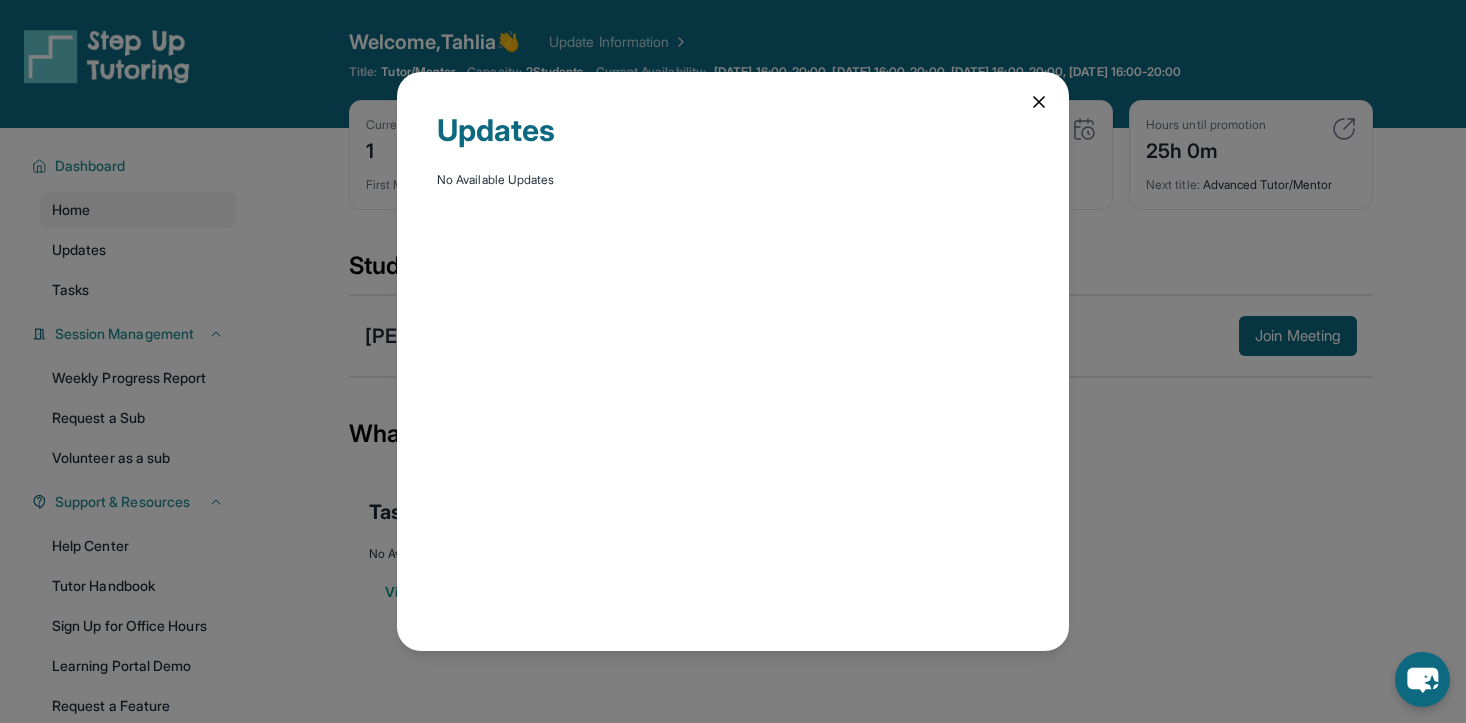 click on "Updates No Available Updates" at bounding box center [733, 361] 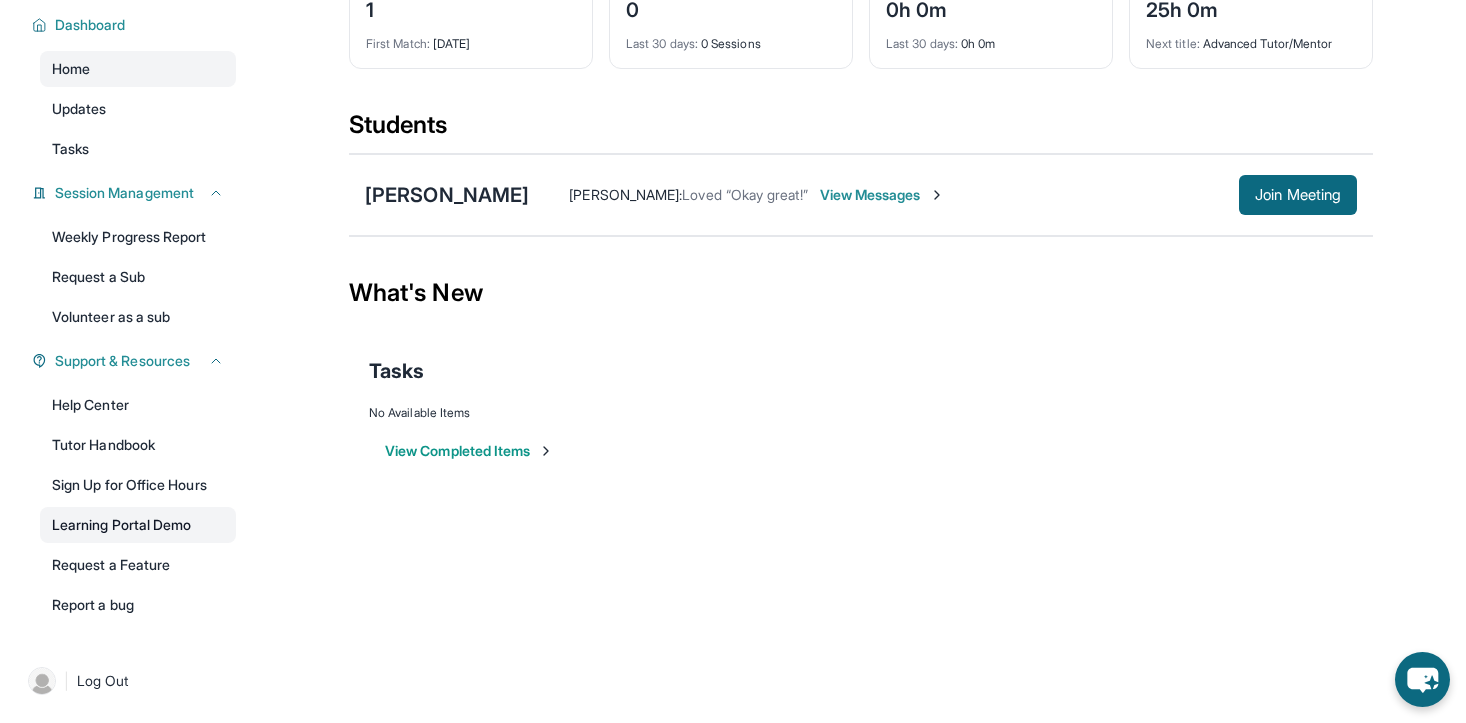 scroll, scrollTop: 0, scrollLeft: 0, axis: both 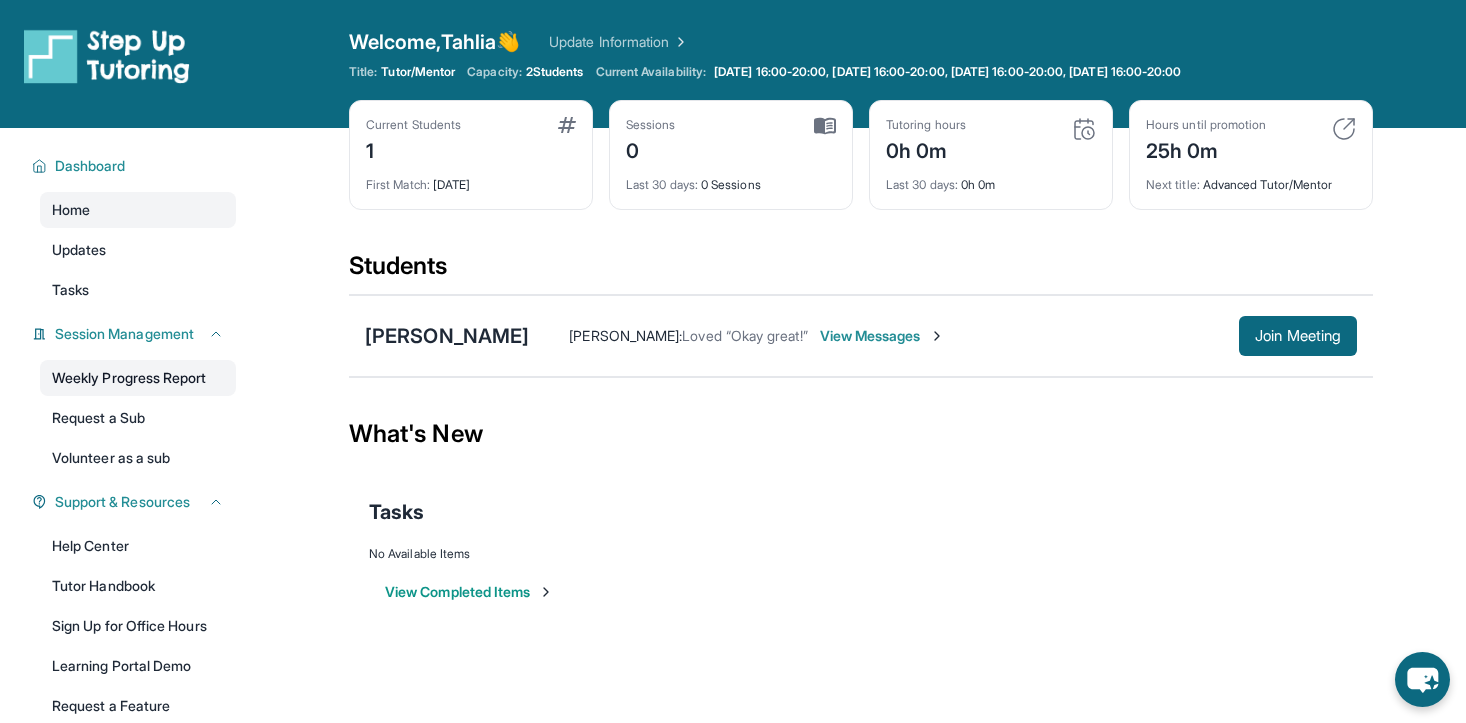 click on "Weekly Progress Report" at bounding box center (138, 378) 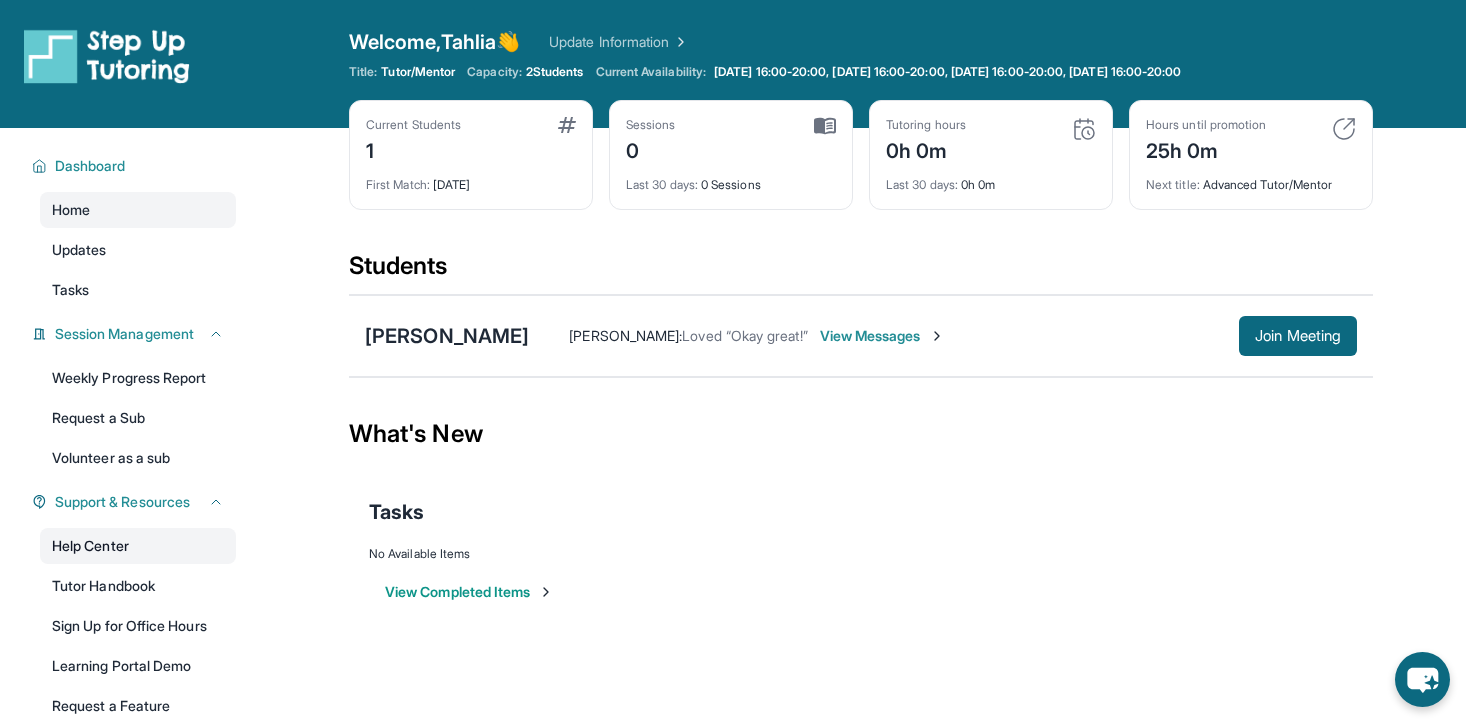 scroll, scrollTop: 141, scrollLeft: 0, axis: vertical 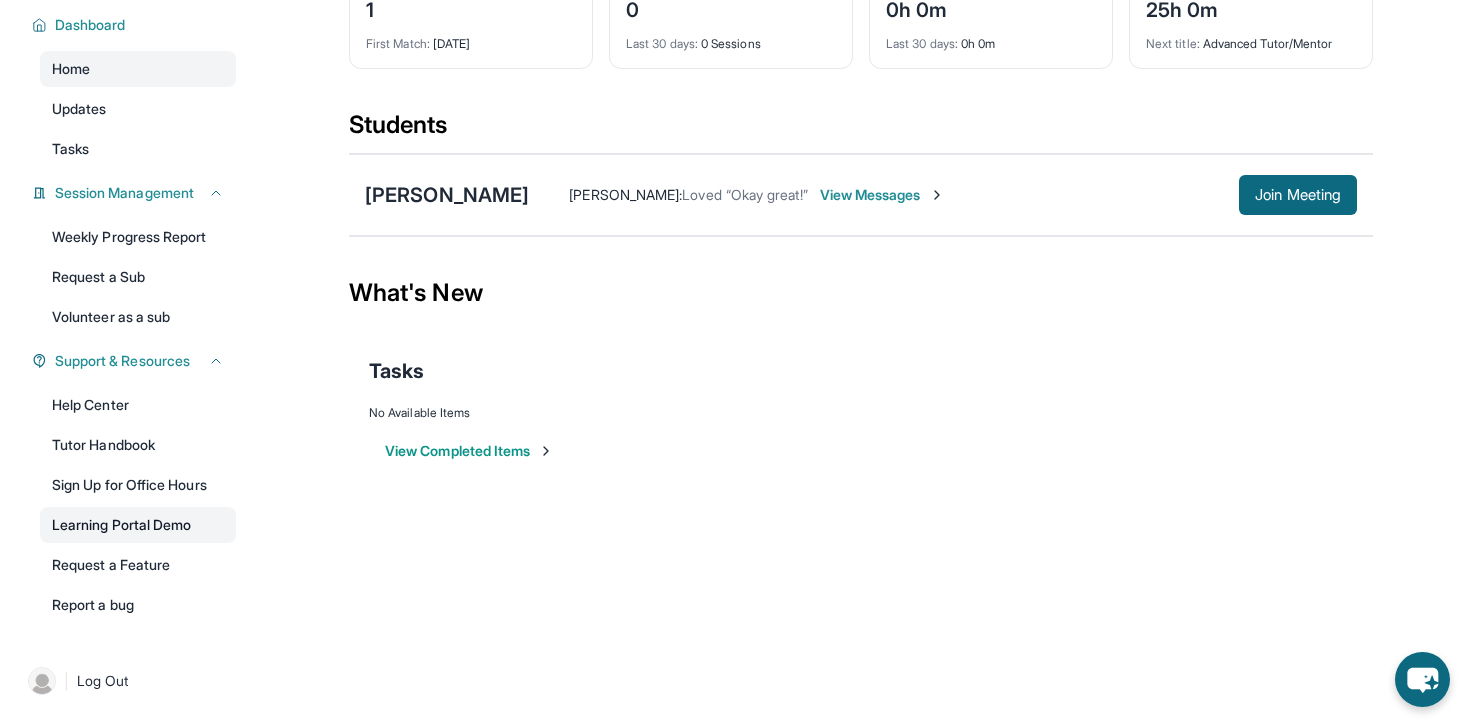 click on "Learning Portal Demo" at bounding box center (138, 525) 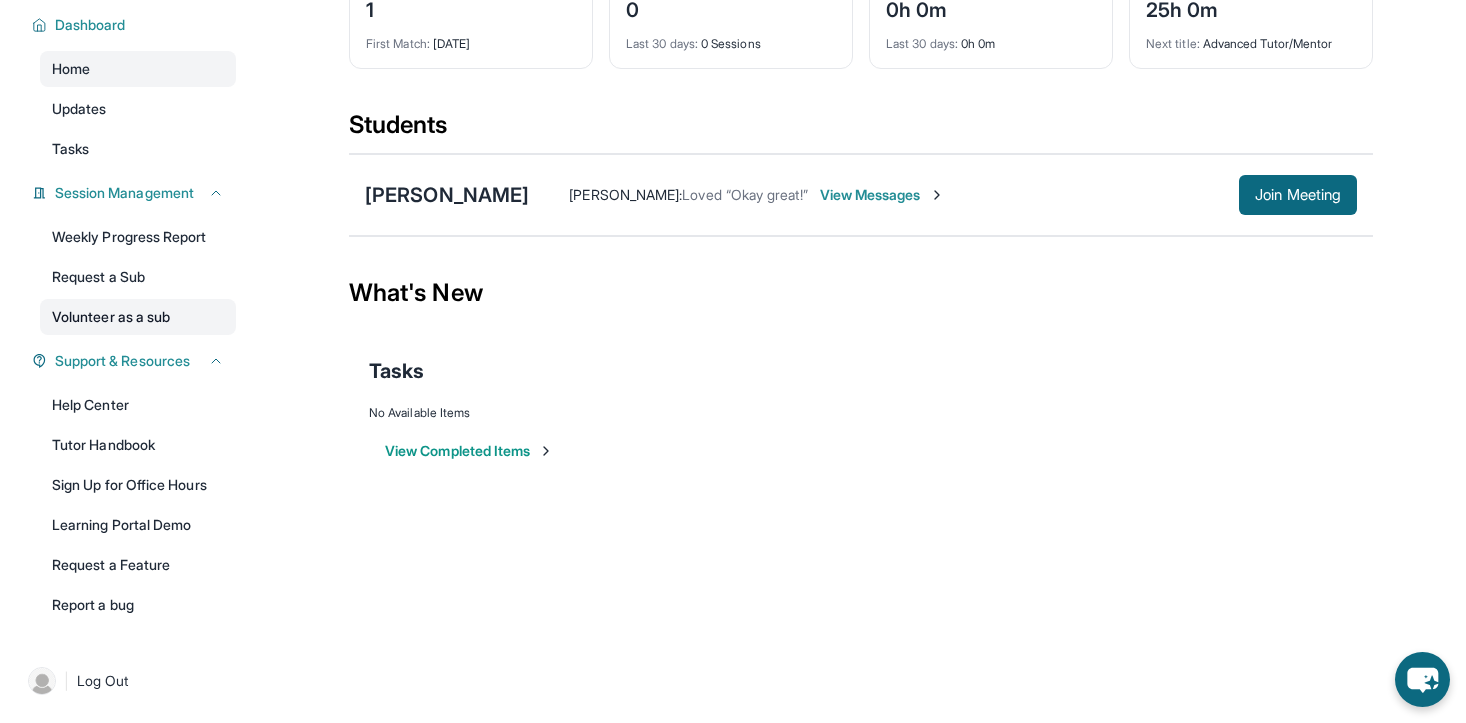 scroll, scrollTop: 0, scrollLeft: 0, axis: both 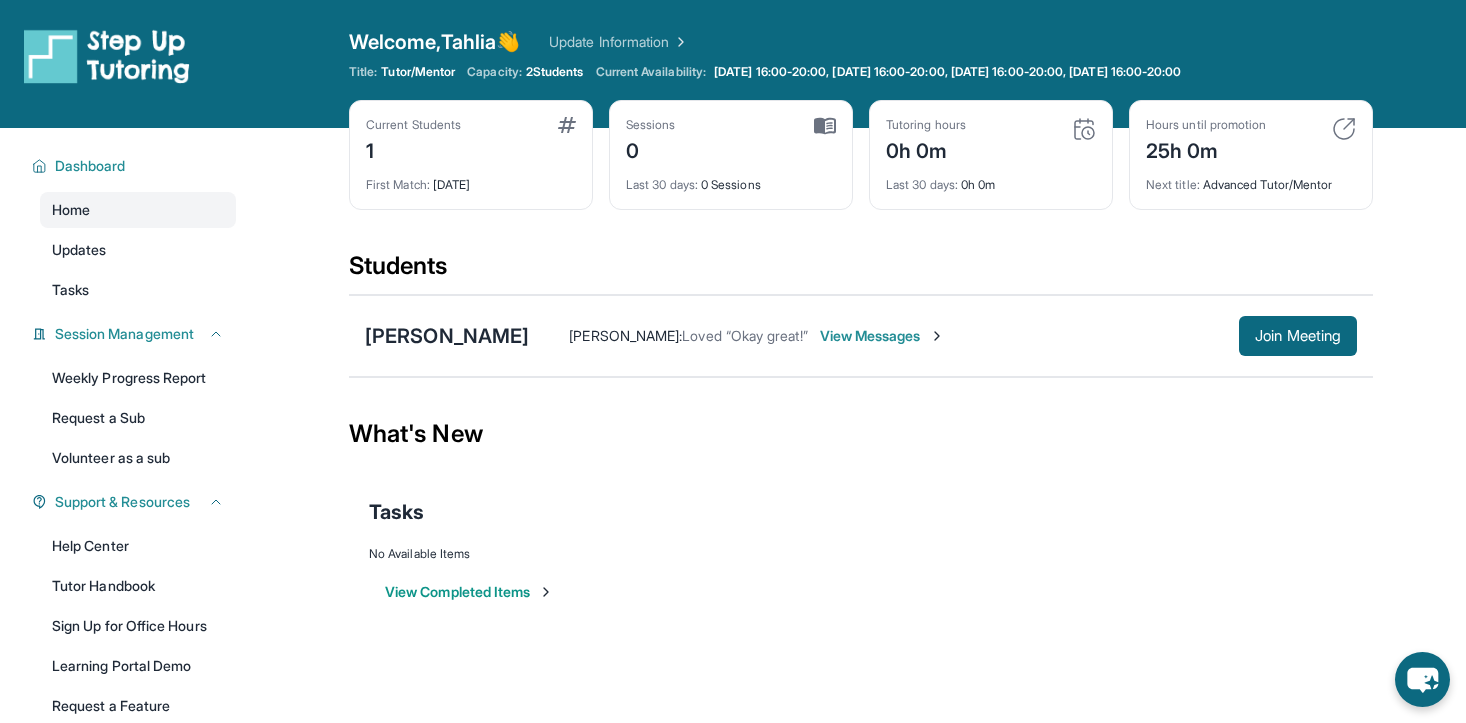 click on "2  Students" at bounding box center (555, 72) 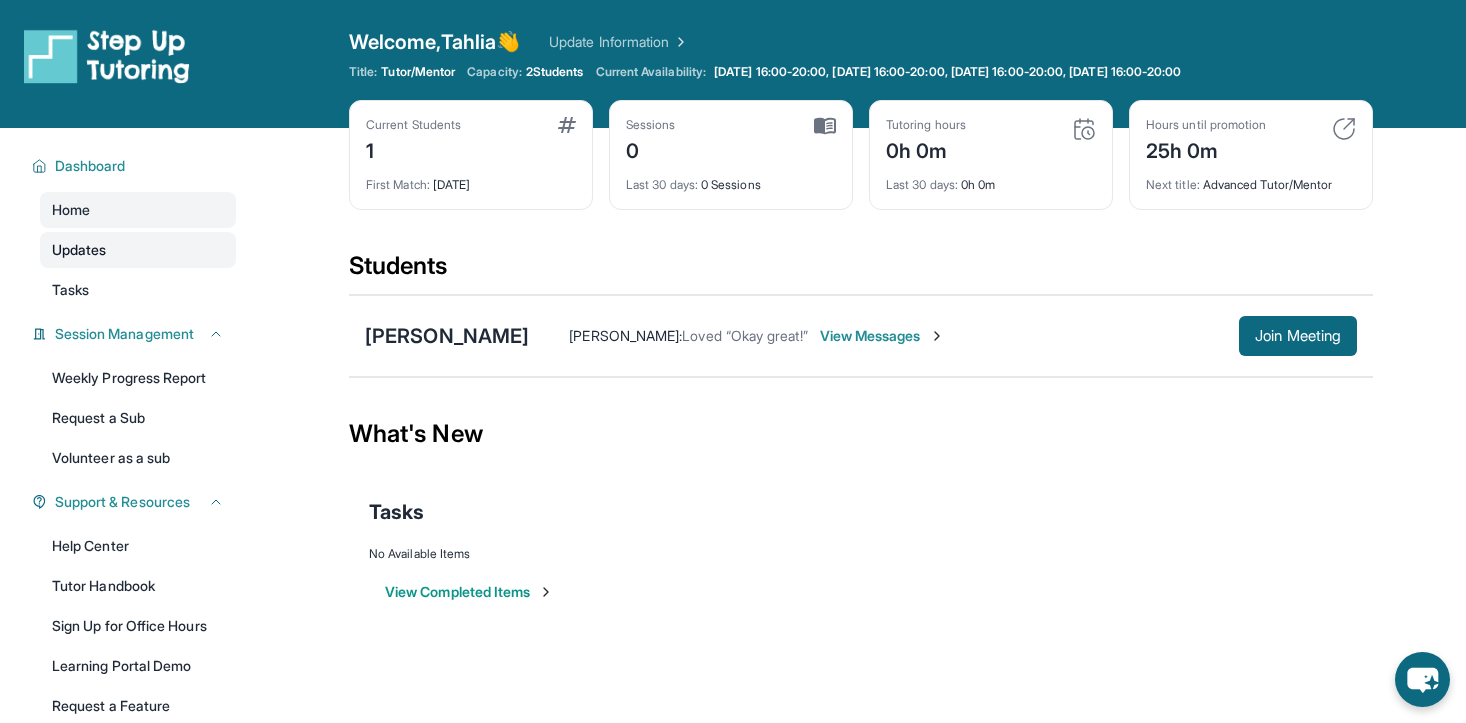 click on "Updates" at bounding box center (79, 250) 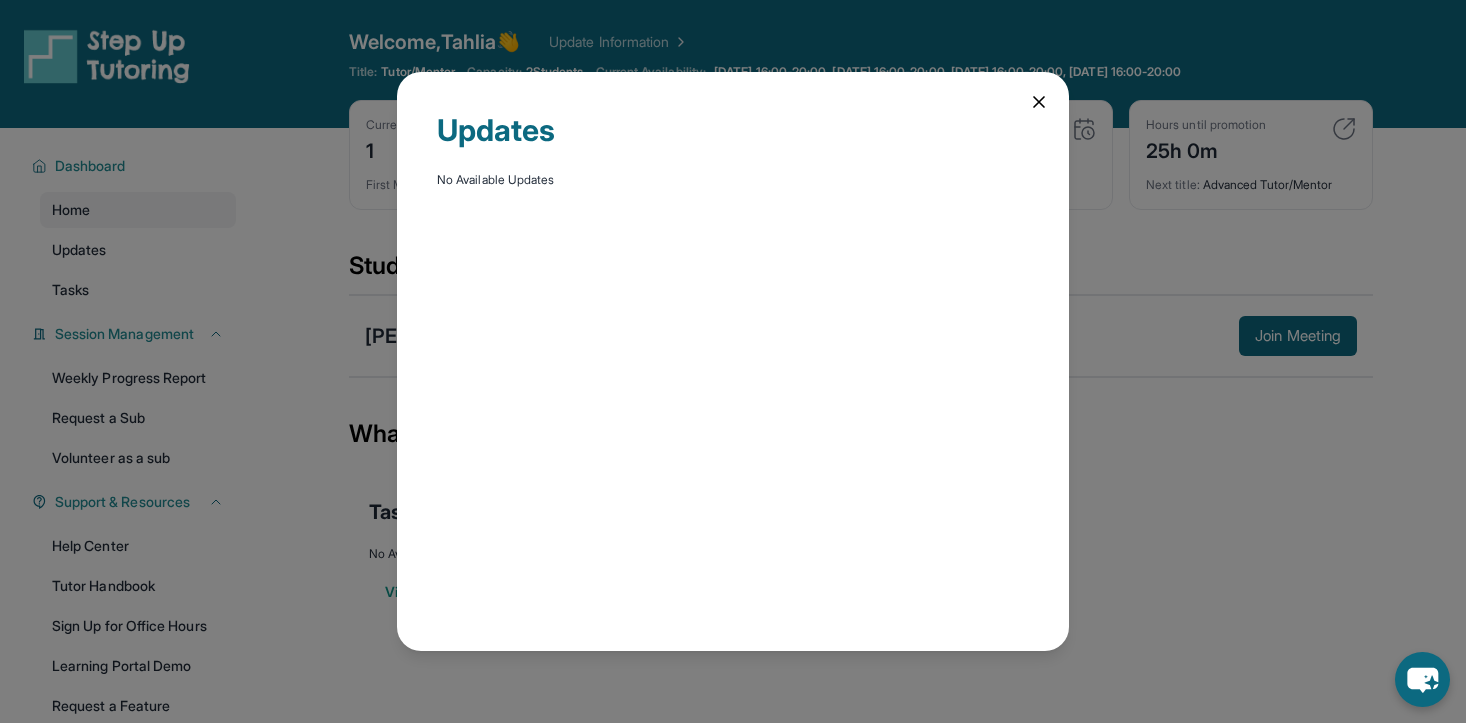 click on "Updates No Available Updates" at bounding box center [733, 361] 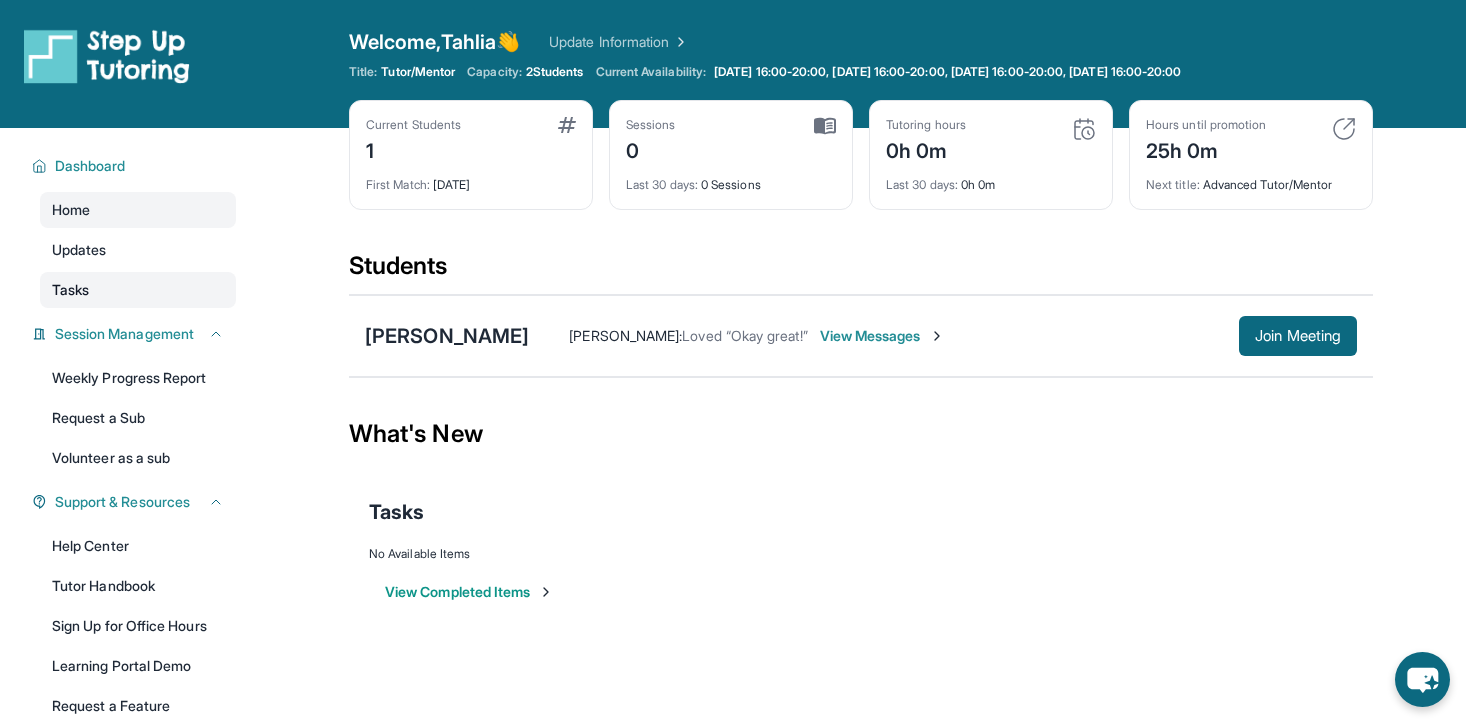 click on "Tasks" at bounding box center [70, 290] 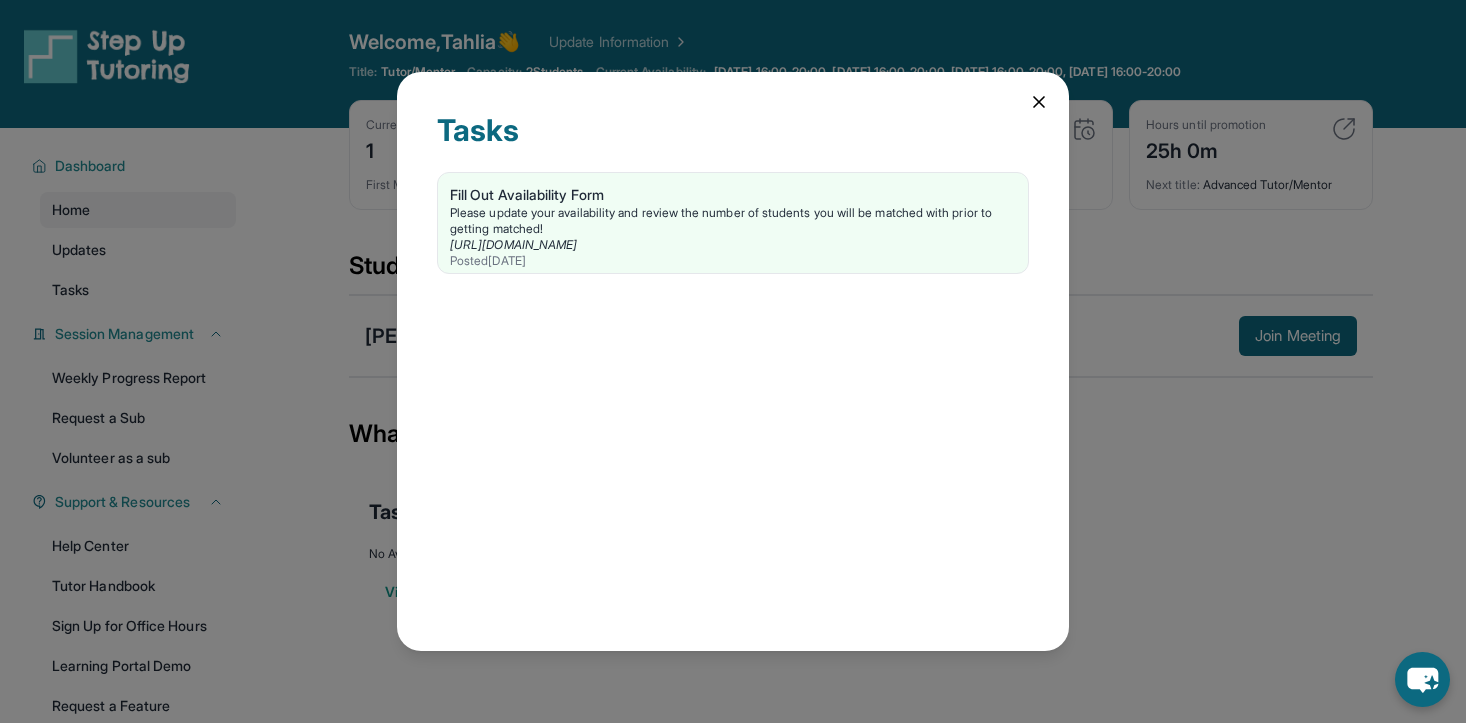 click on "Tasks Fill Out Availability Form Please update your availability and review the number of students you will be matched with prior to getting matched! [URL][DOMAIN_NAME] Posted  [DATE]" at bounding box center [733, 361] 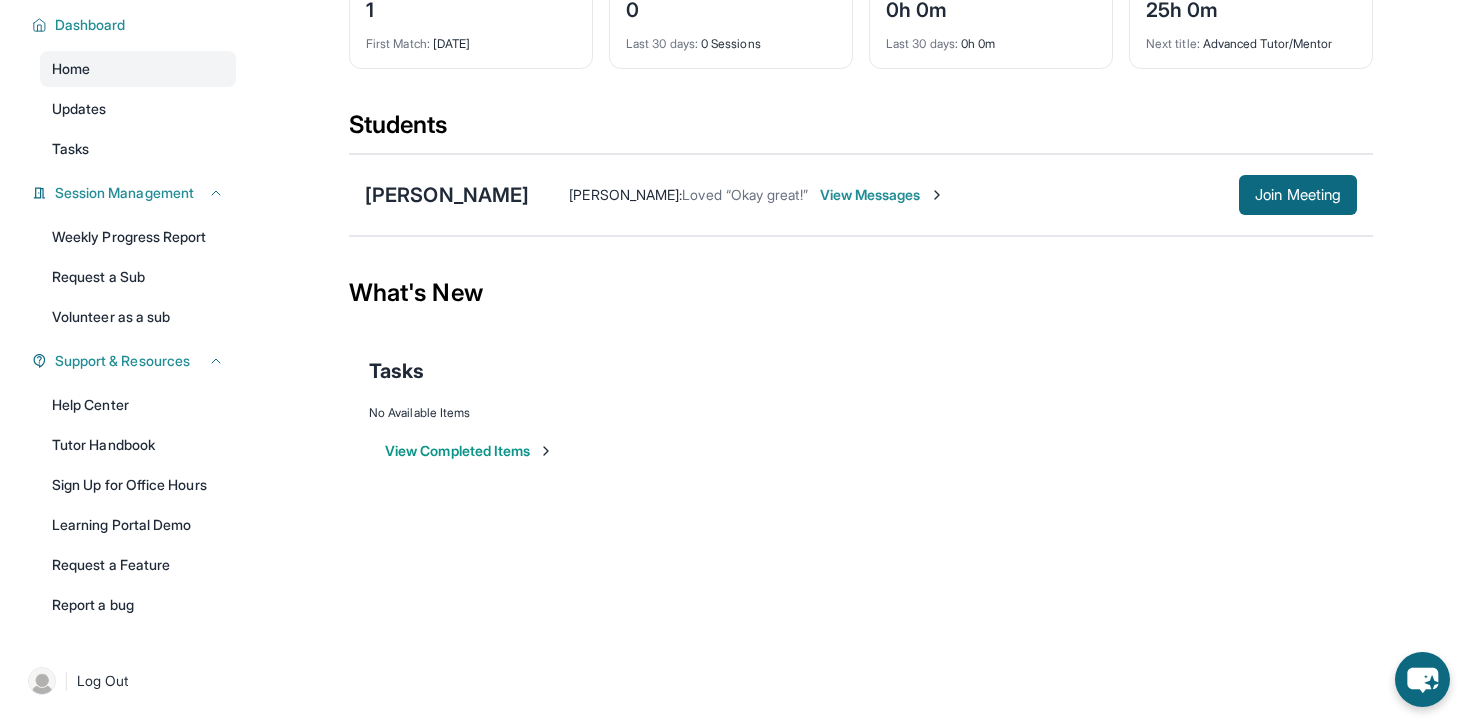 scroll, scrollTop: 0, scrollLeft: 0, axis: both 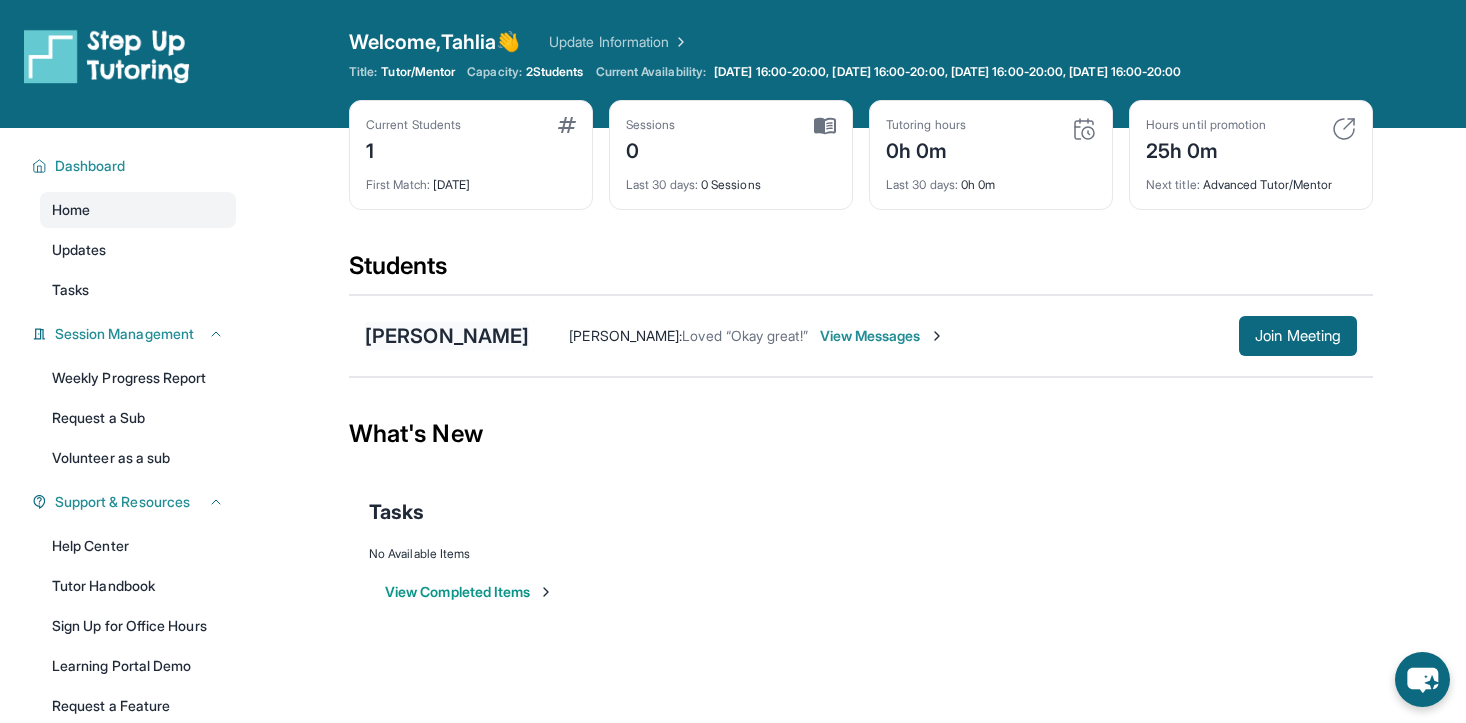click on "[PERSON_NAME]" at bounding box center [447, 336] 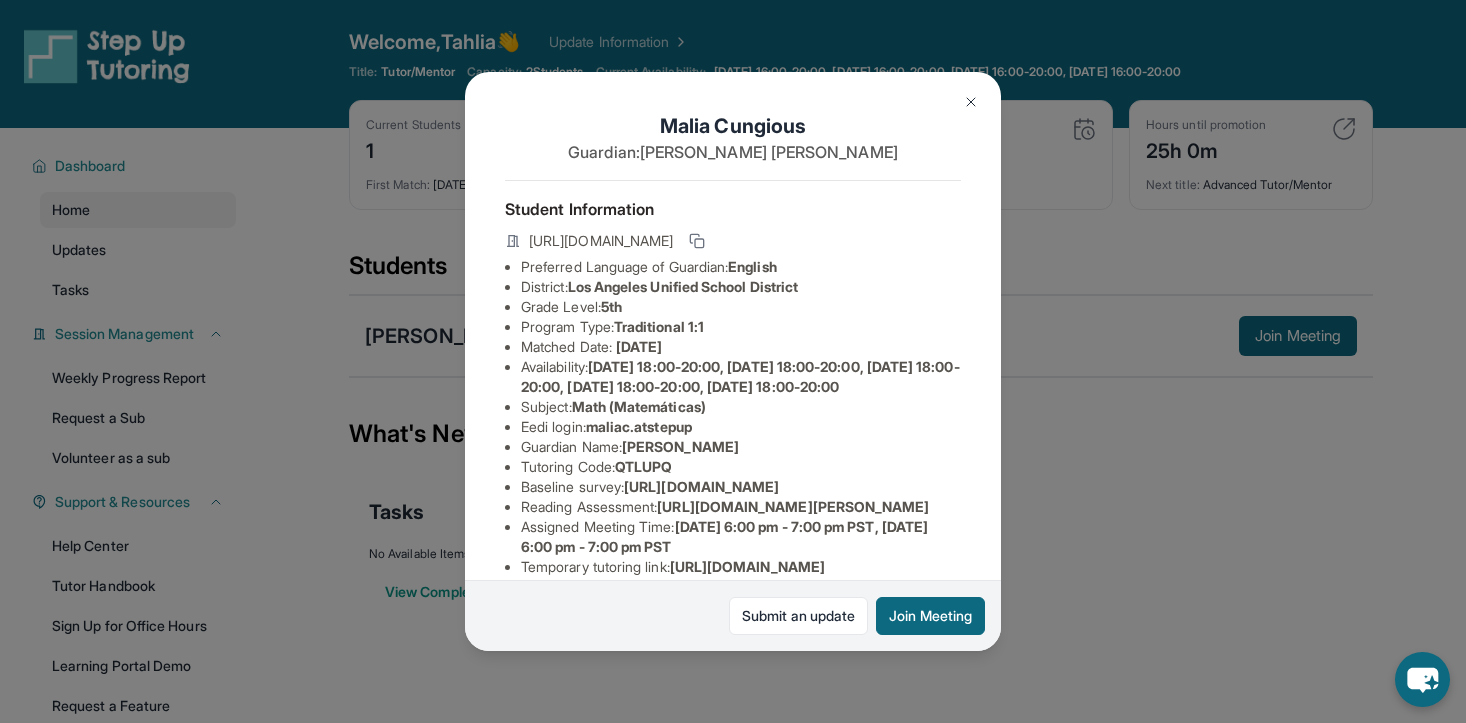 scroll, scrollTop: 382, scrollLeft: 0, axis: vertical 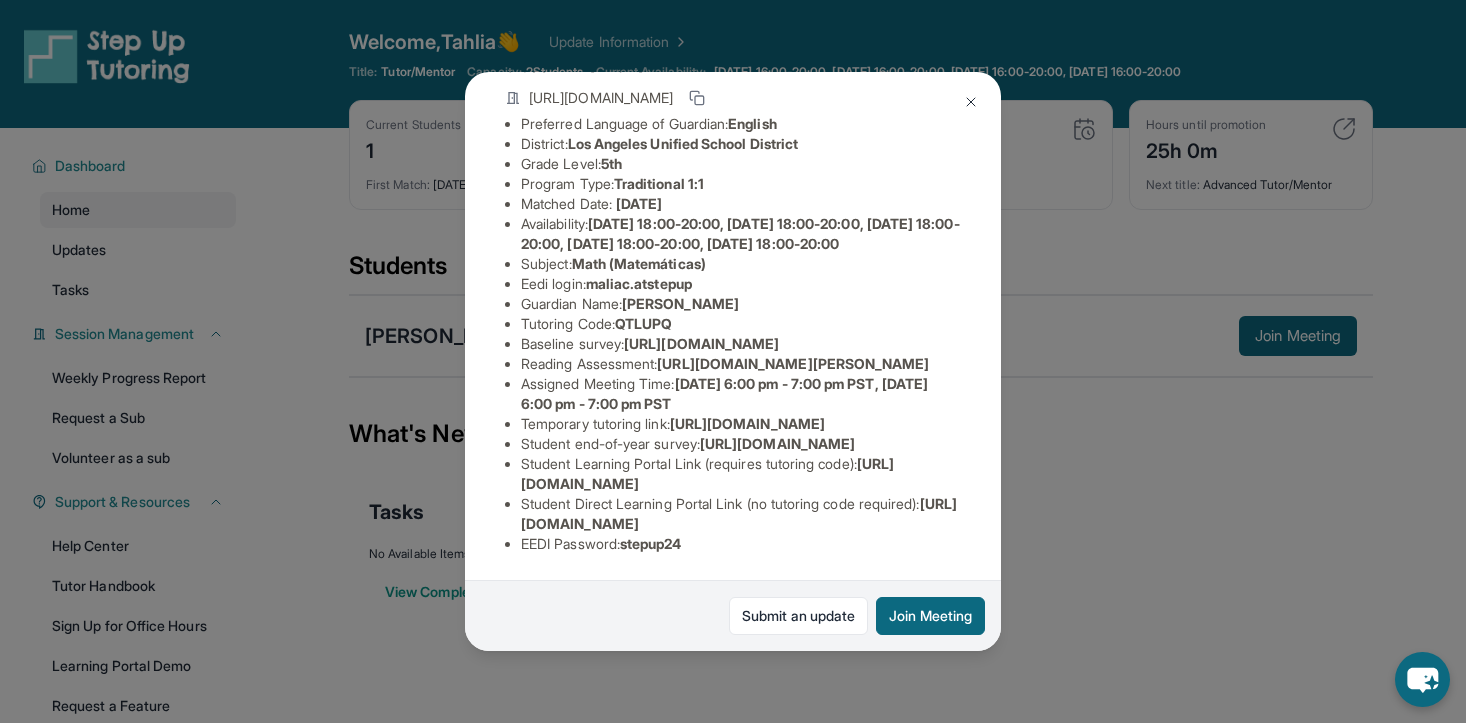 click on "[URL][DOMAIN_NAME]" at bounding box center (707, 473) 